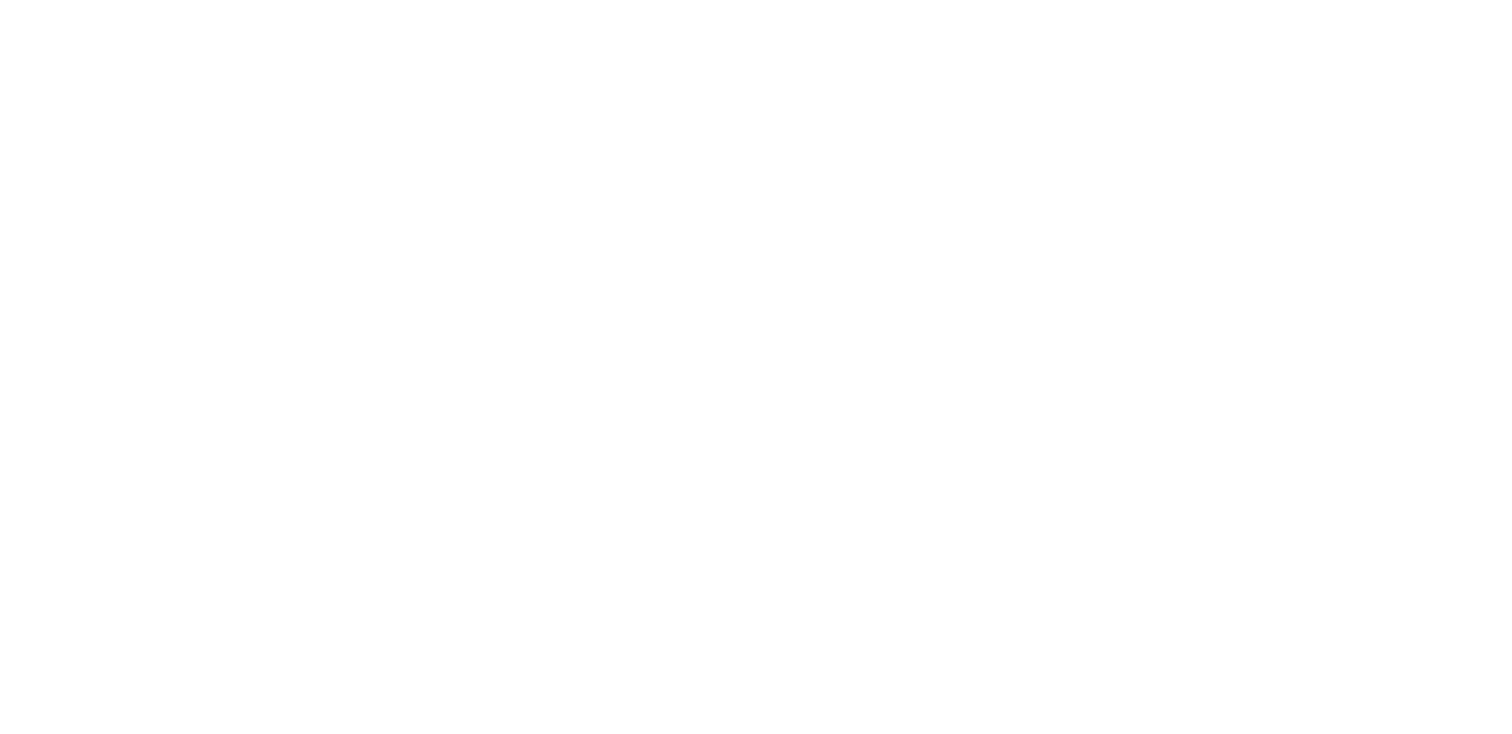scroll, scrollTop: 0, scrollLeft: 0, axis: both 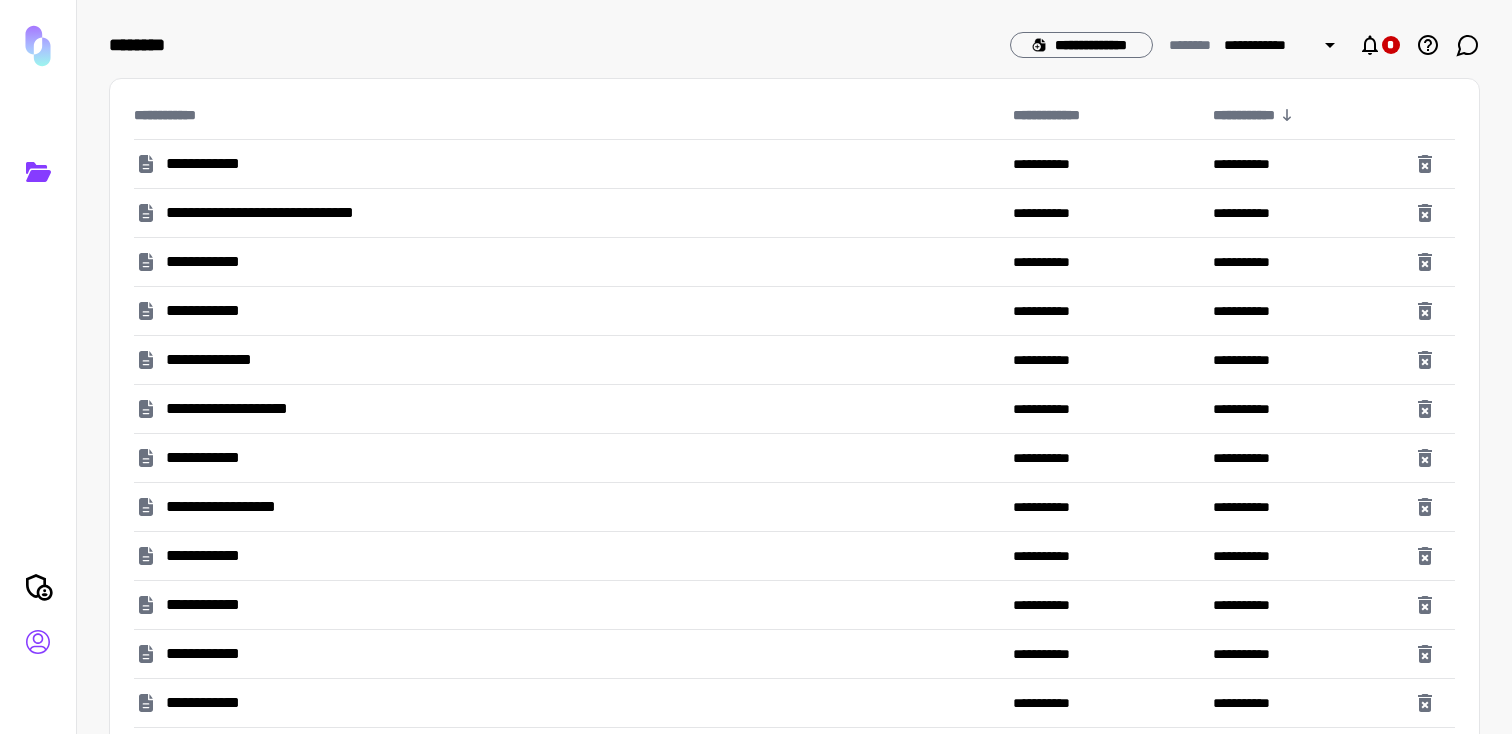 click 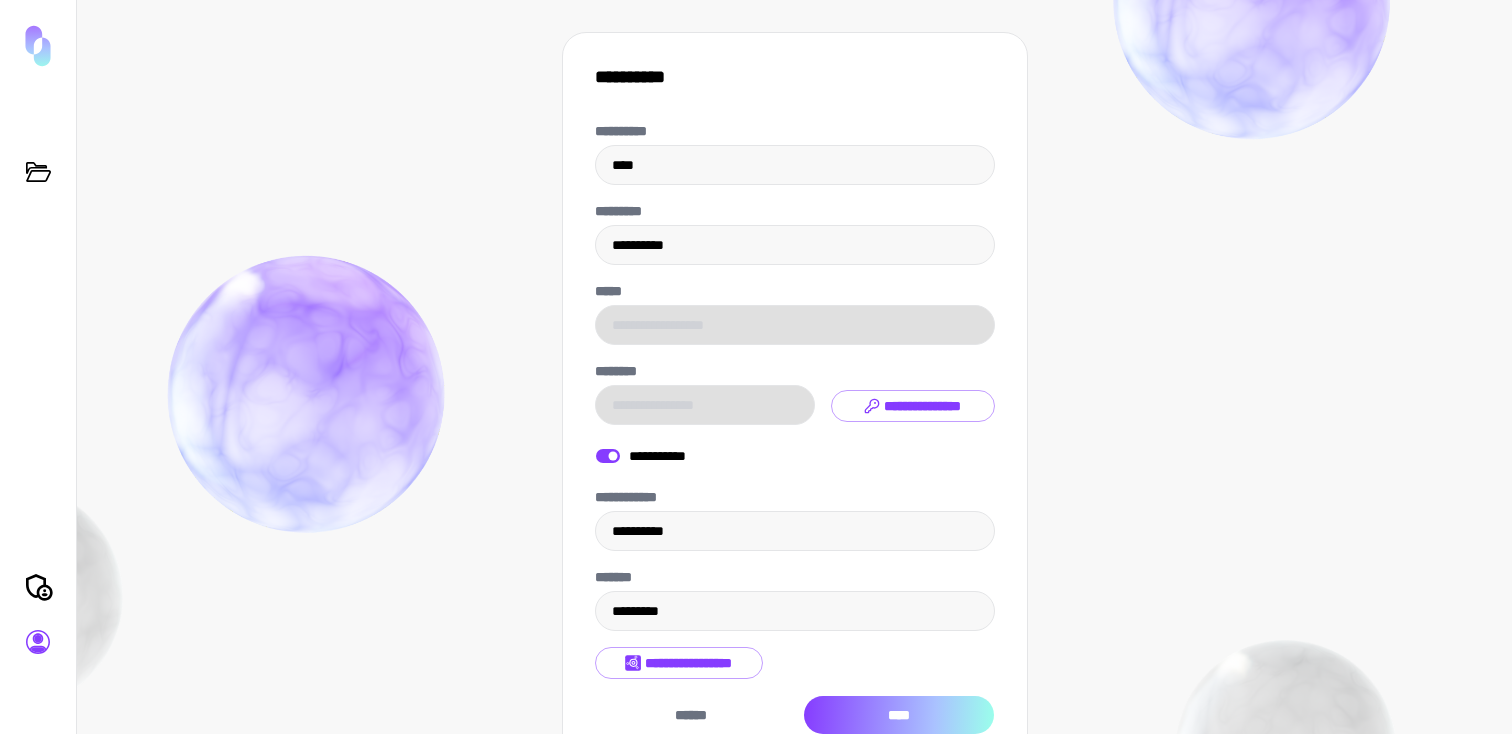 scroll, scrollTop: 114, scrollLeft: 0, axis: vertical 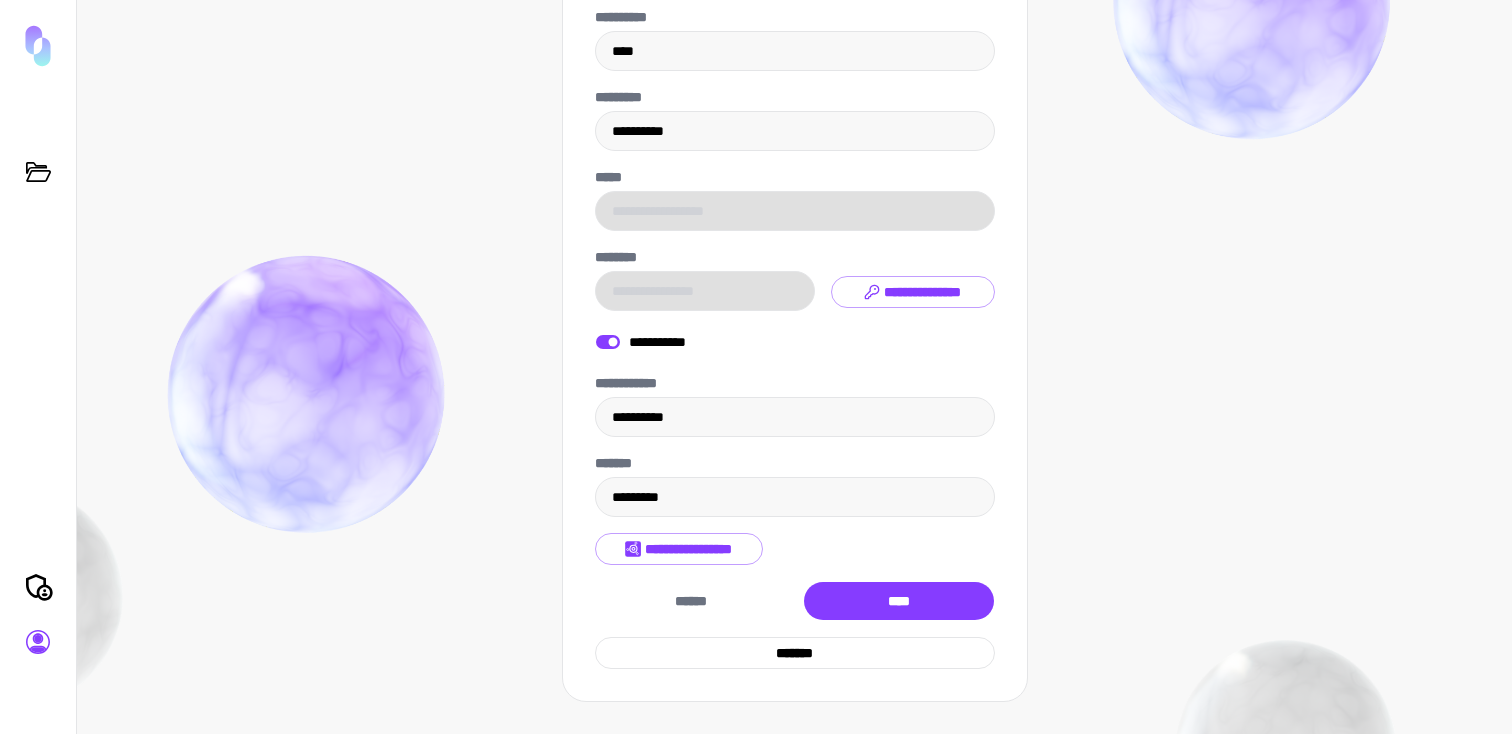 click on "[FIRST] [LAST] [NUMBER] [STREET] [CITY] [STATE] [ZIP] [COUNTRY] [PHONE] [EMAIL] [SSN] [DLN] [CCNUM] [BDATE] [AGE]" at bounding box center (795, 310) 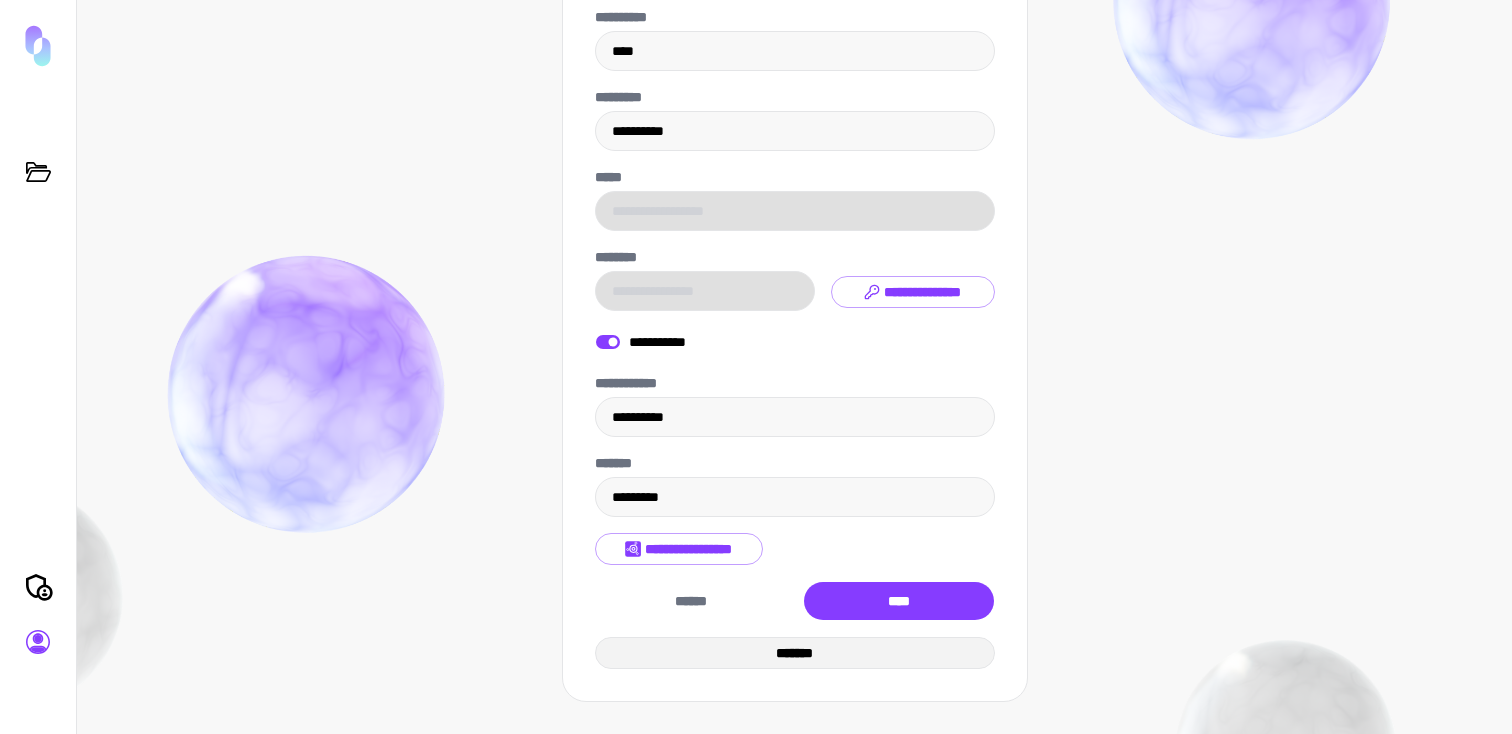 click on "*******" at bounding box center [795, 653] 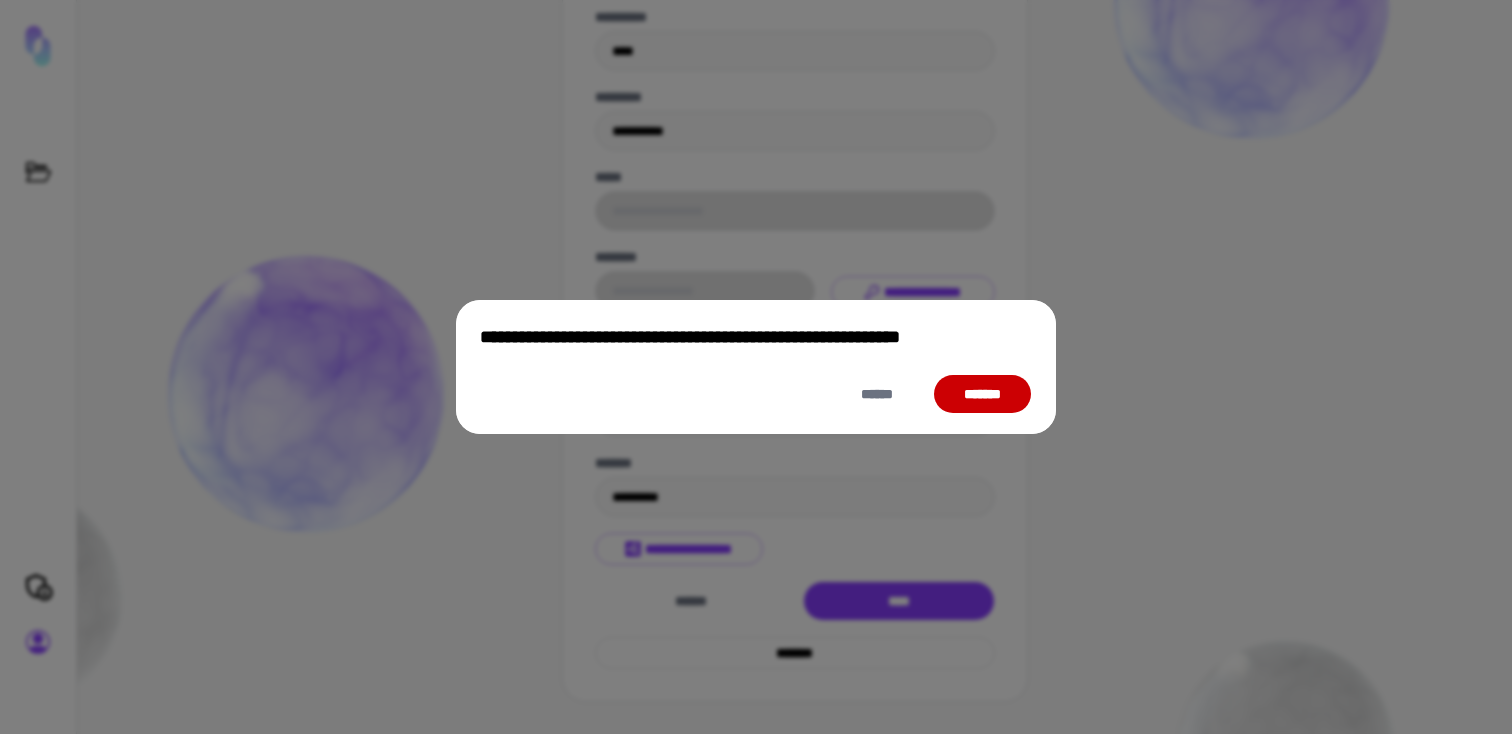 click on "*******" at bounding box center [982, 394] 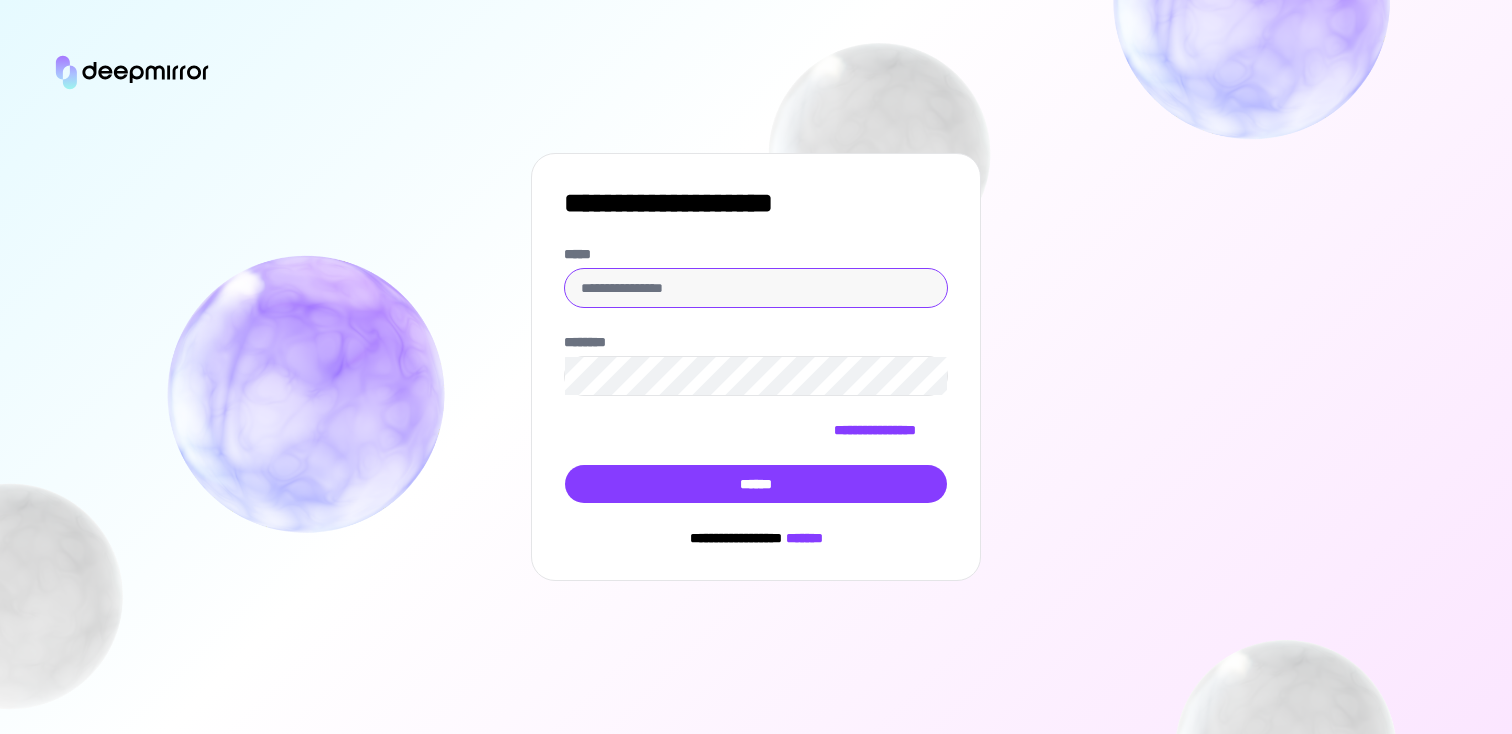 click on "*****" at bounding box center (756, 288) 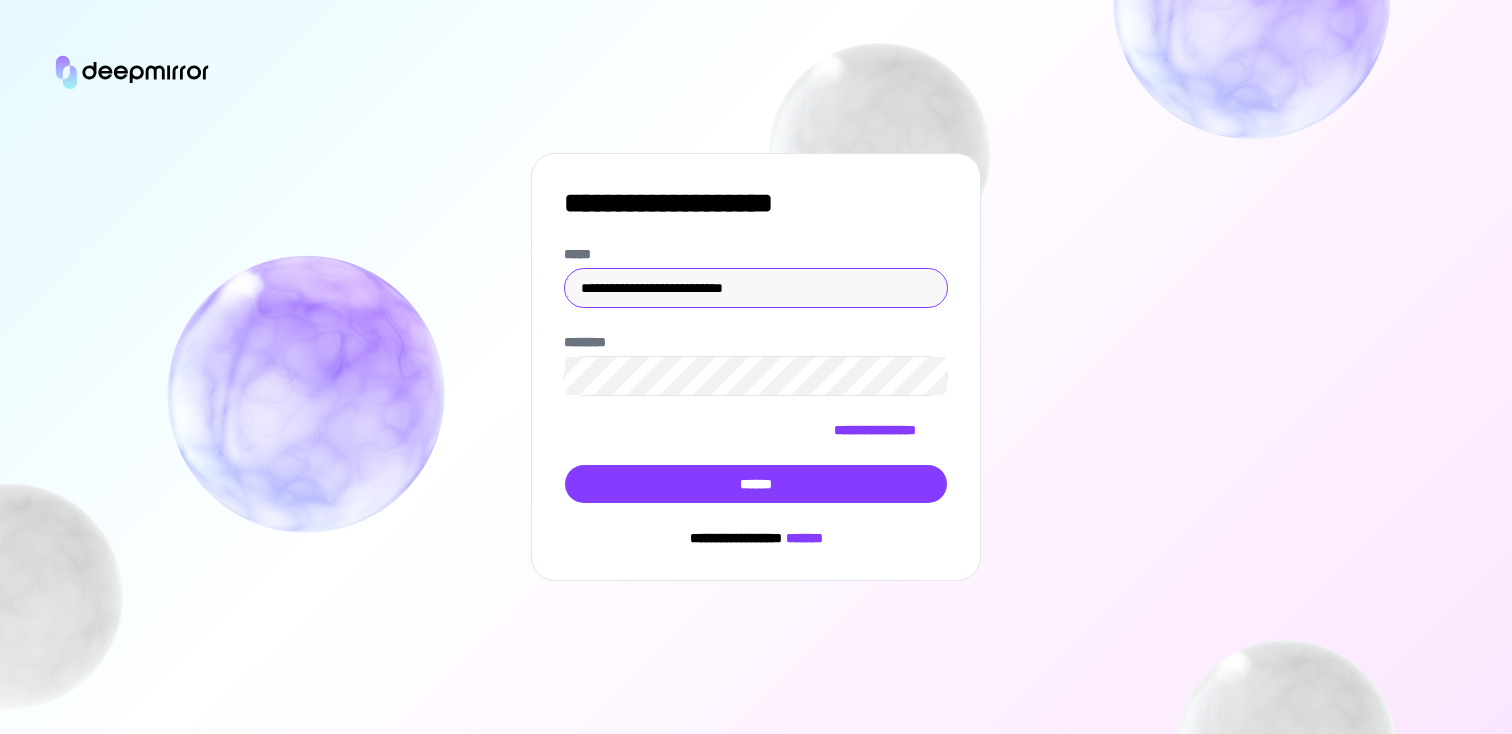 click on "**********" at bounding box center (756, 374) 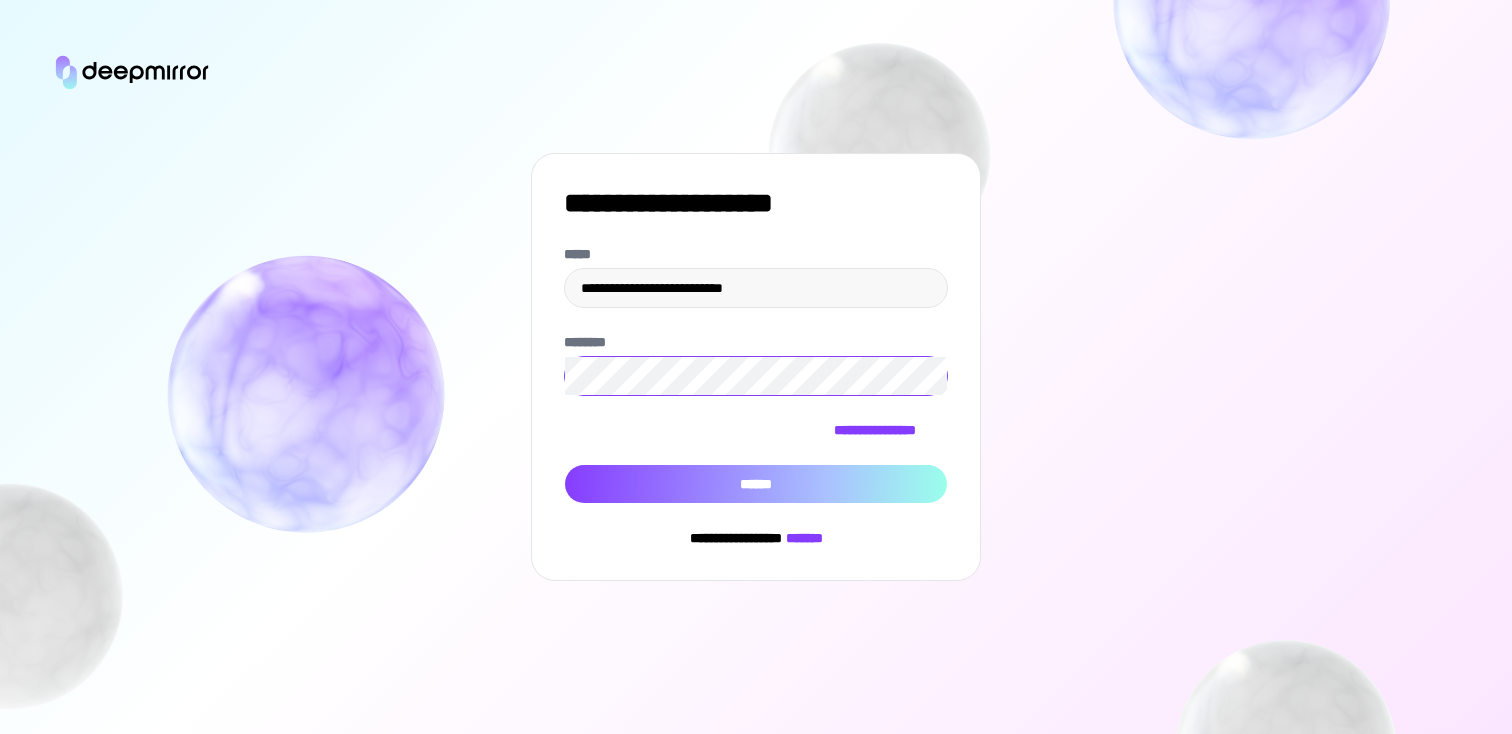 click on "******" at bounding box center [756, 484] 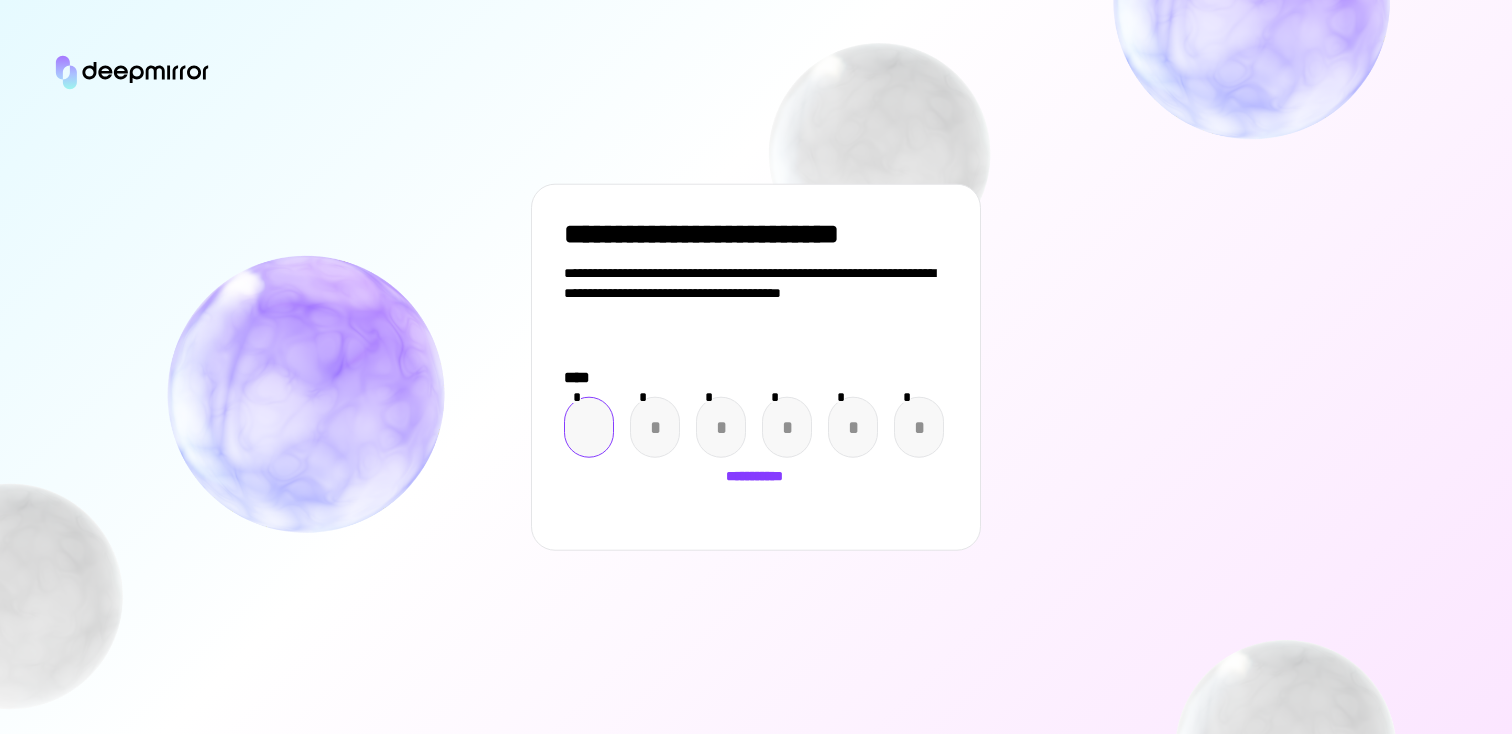 click at bounding box center (589, 427) 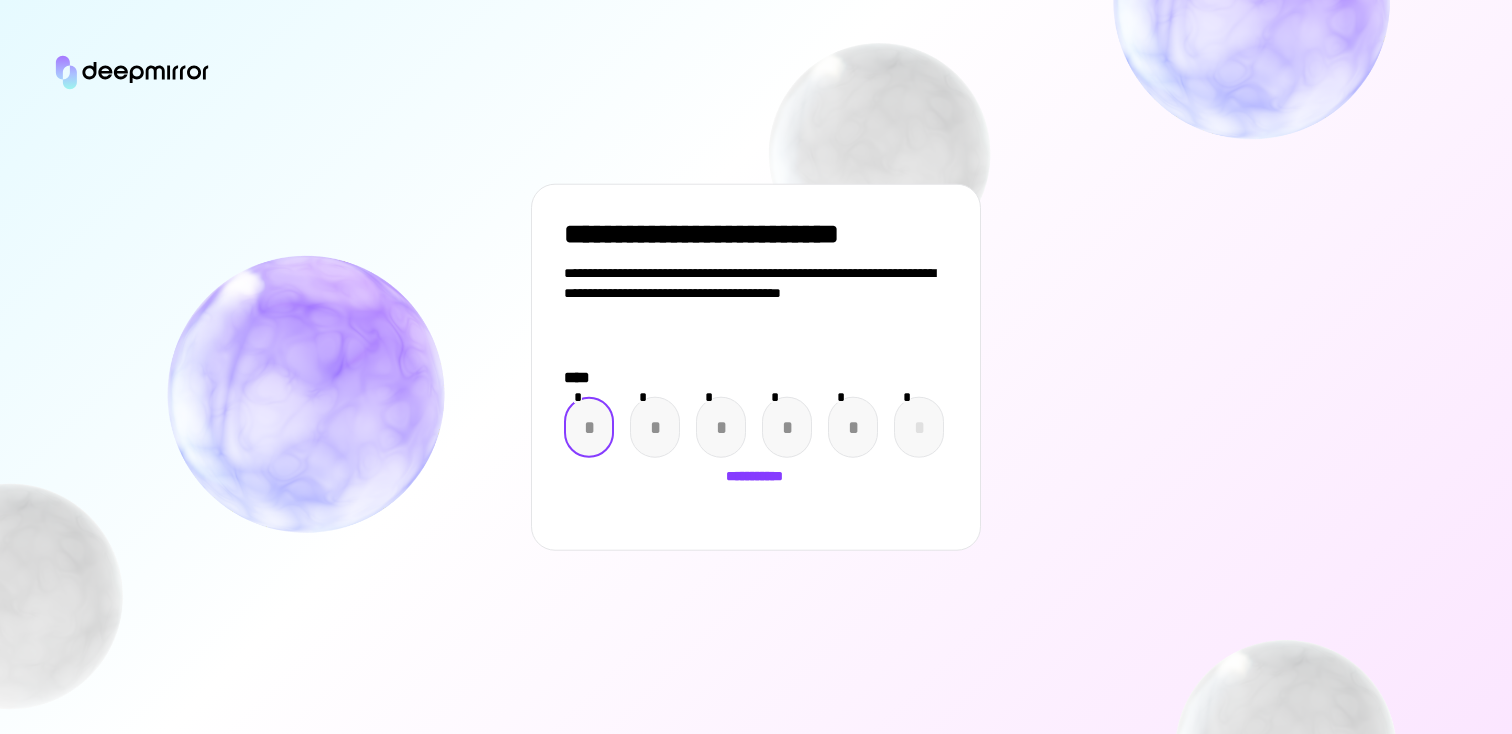 paste on "*" 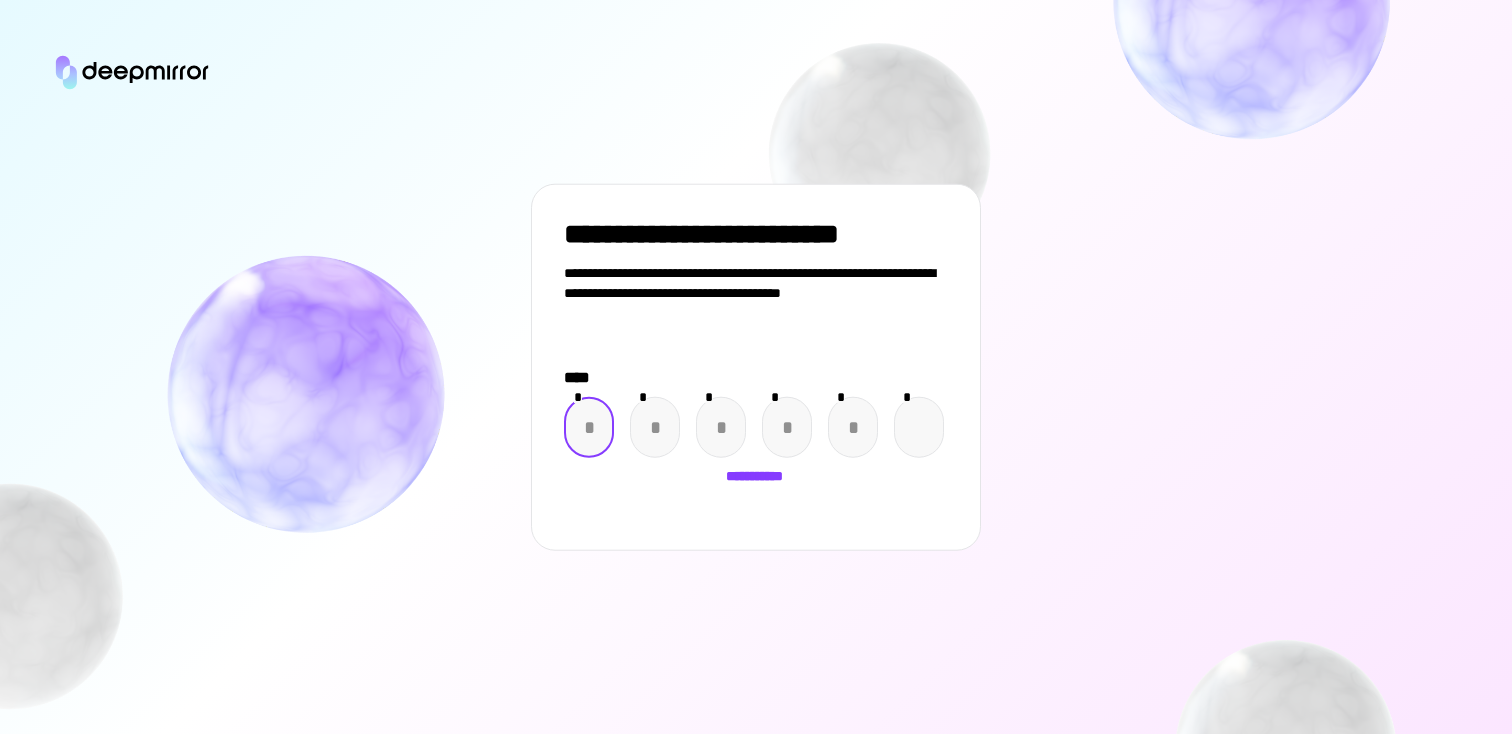 type on "*" 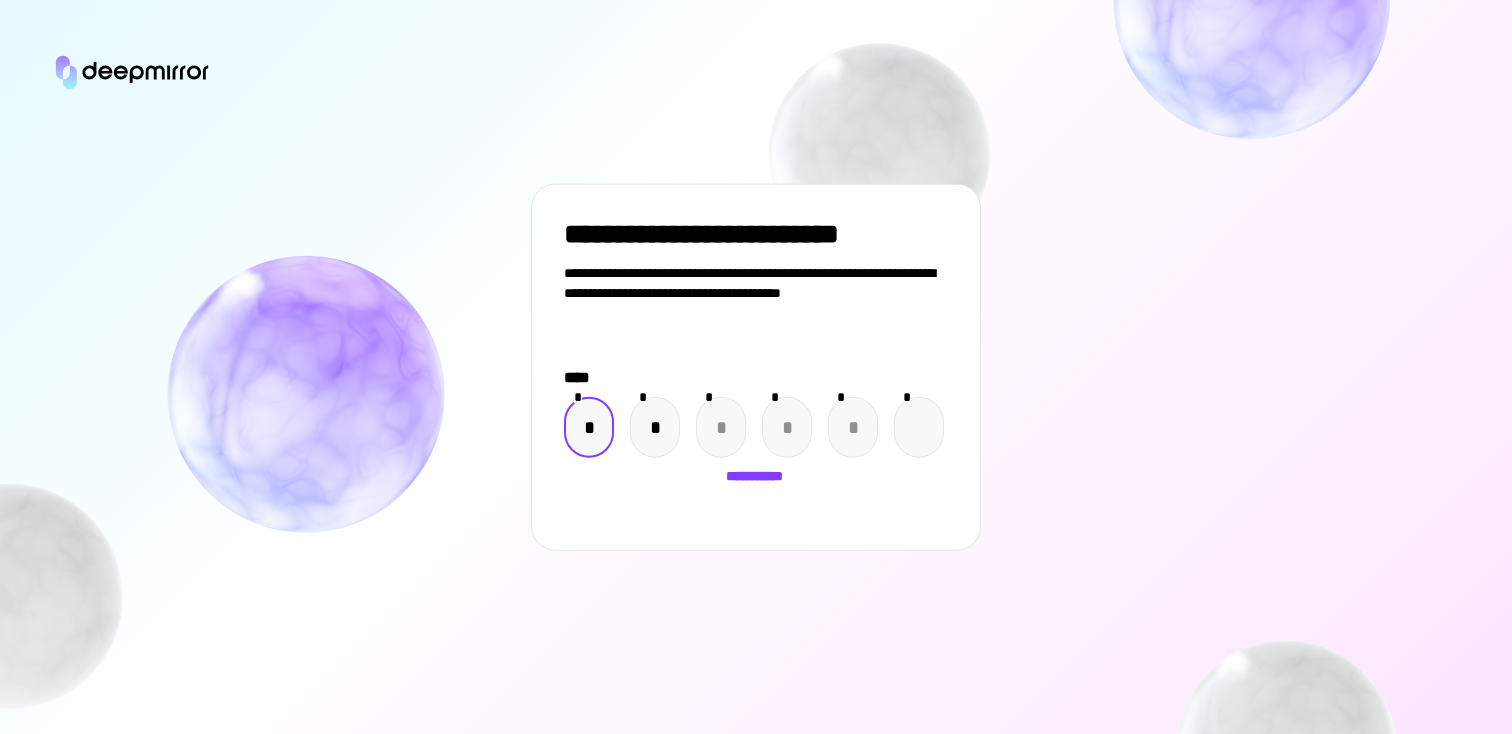 type on "*" 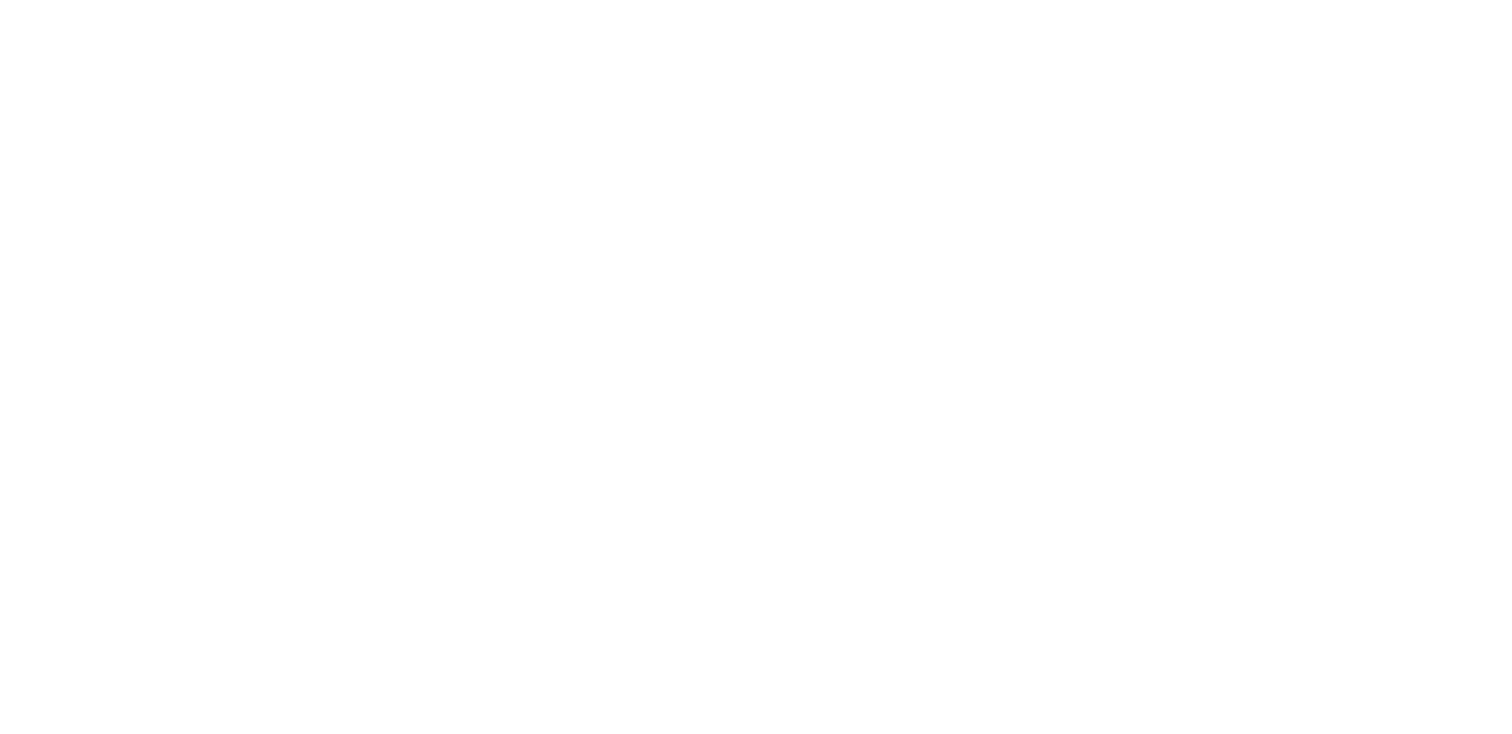 scroll, scrollTop: 0, scrollLeft: 0, axis: both 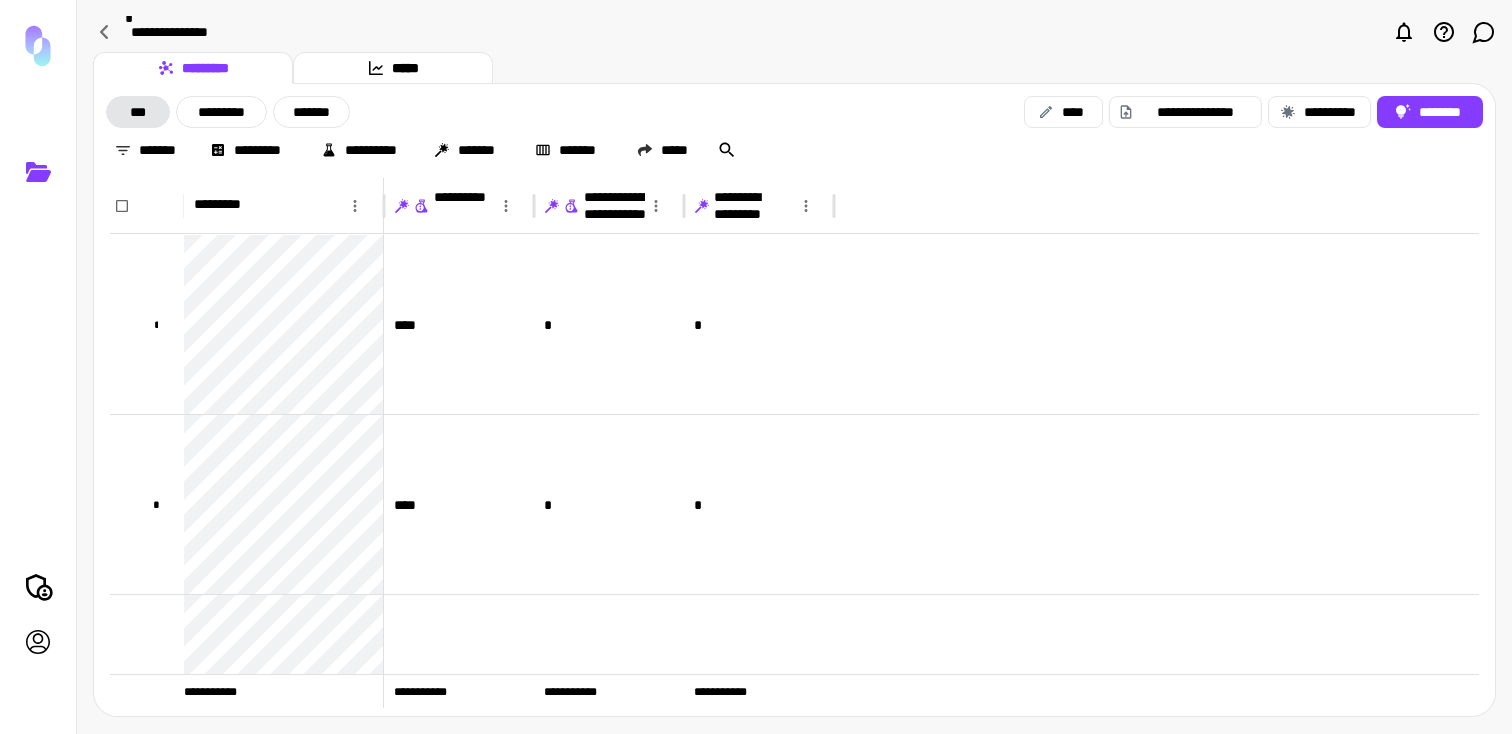 click 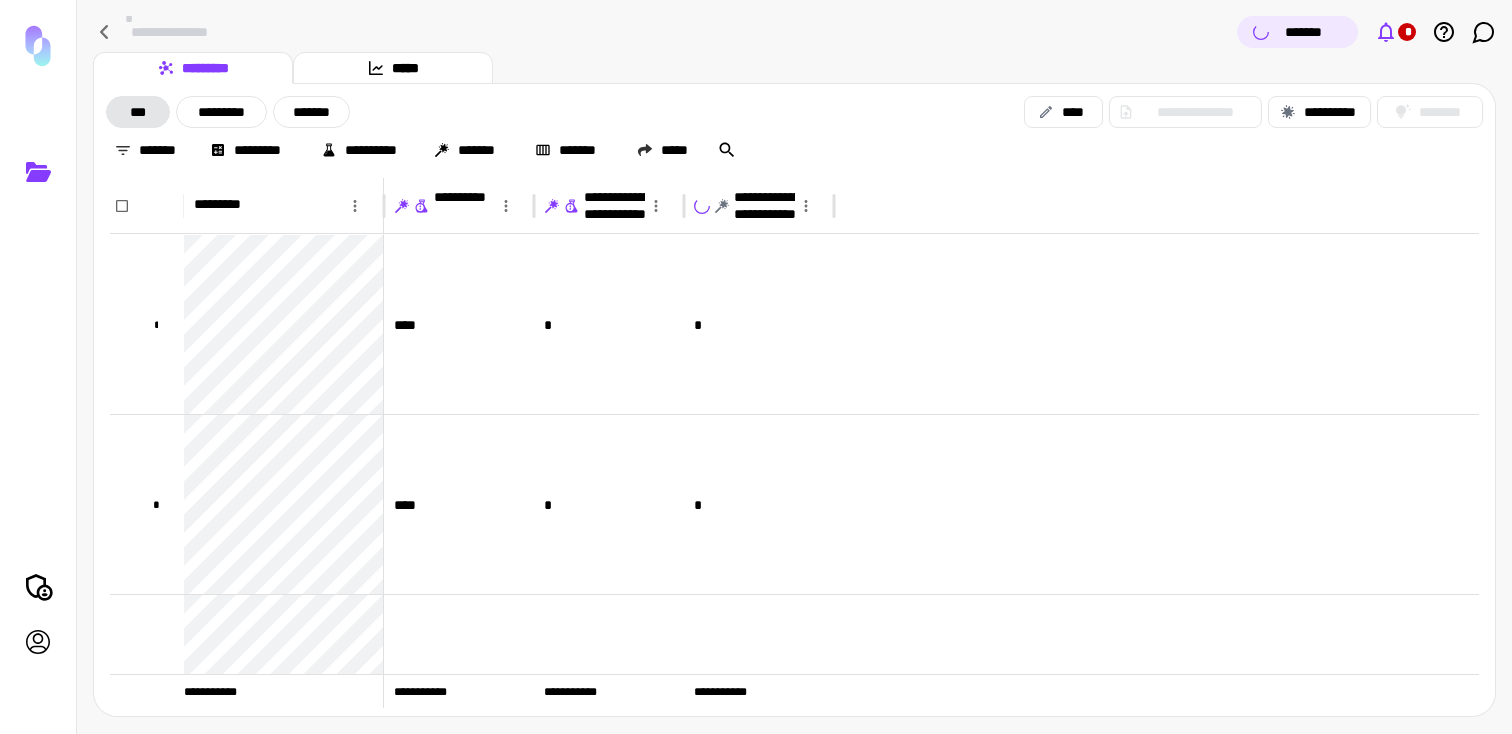 click on "*" at bounding box center (1407, 32) 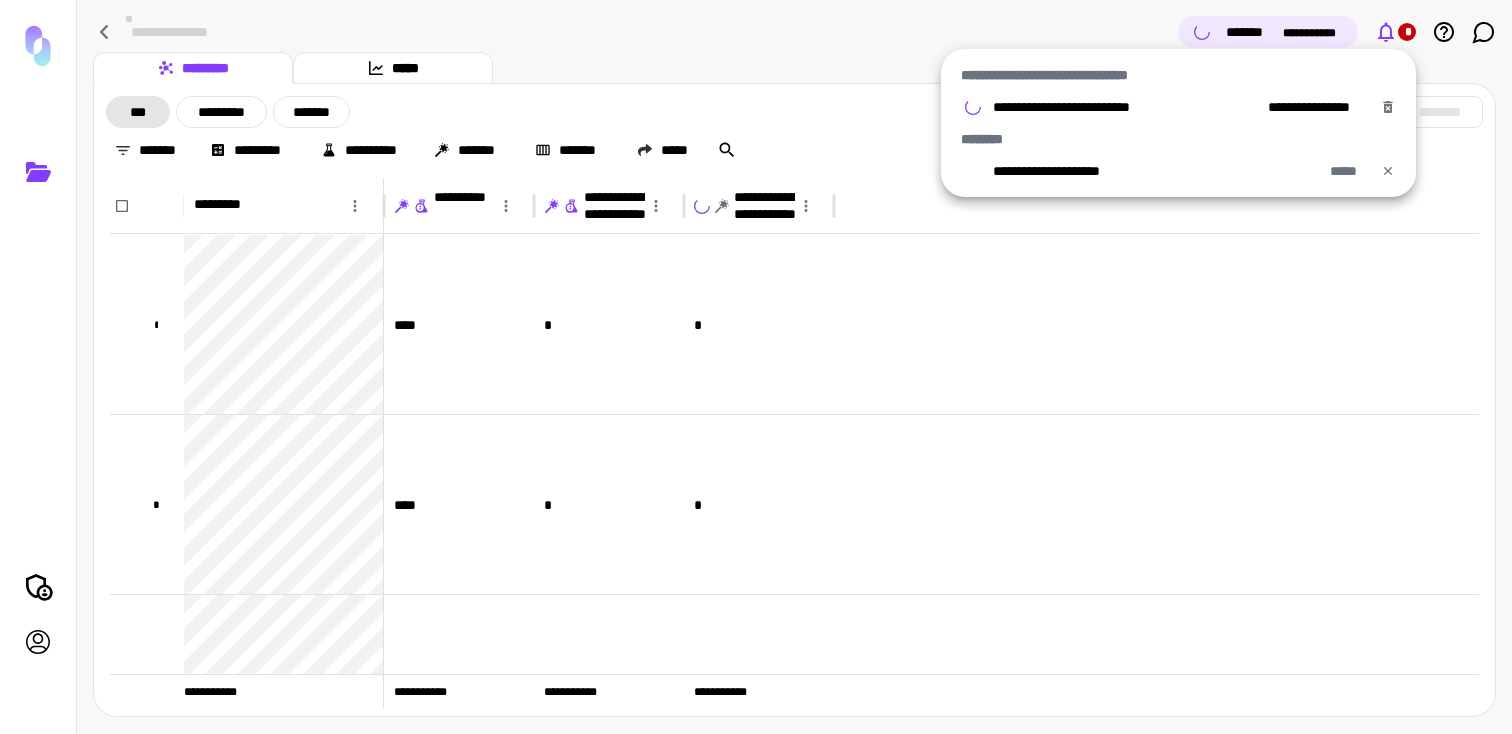 click at bounding box center (756, 367) 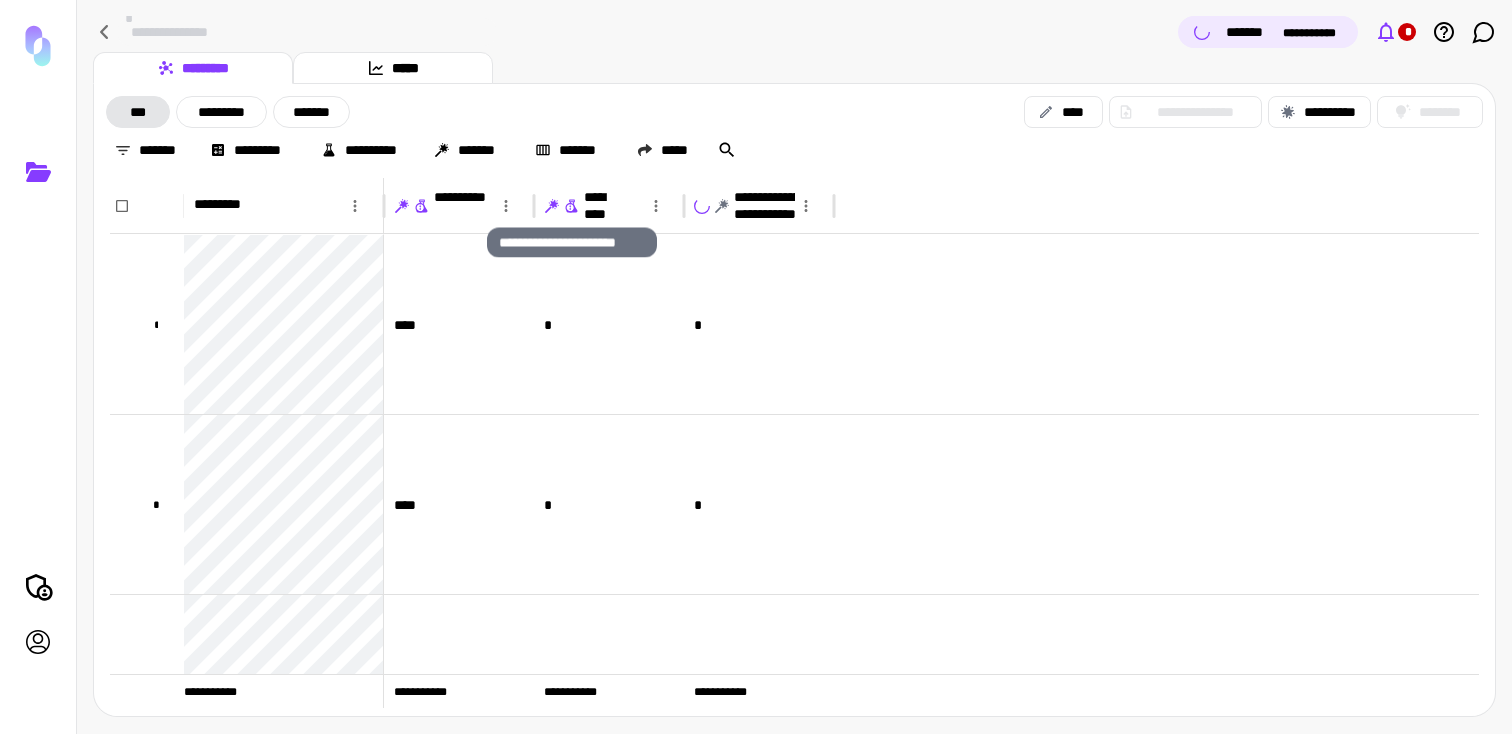 click 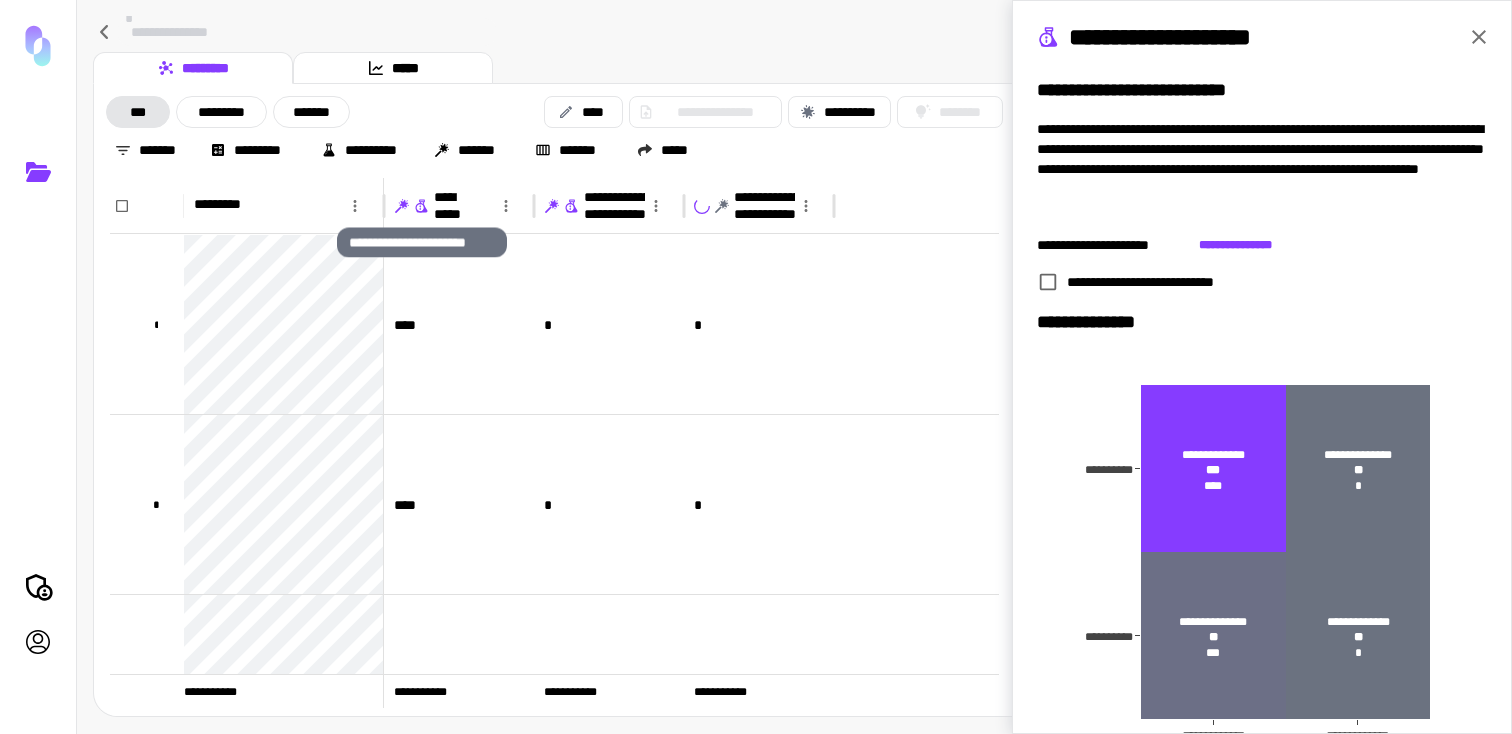 click 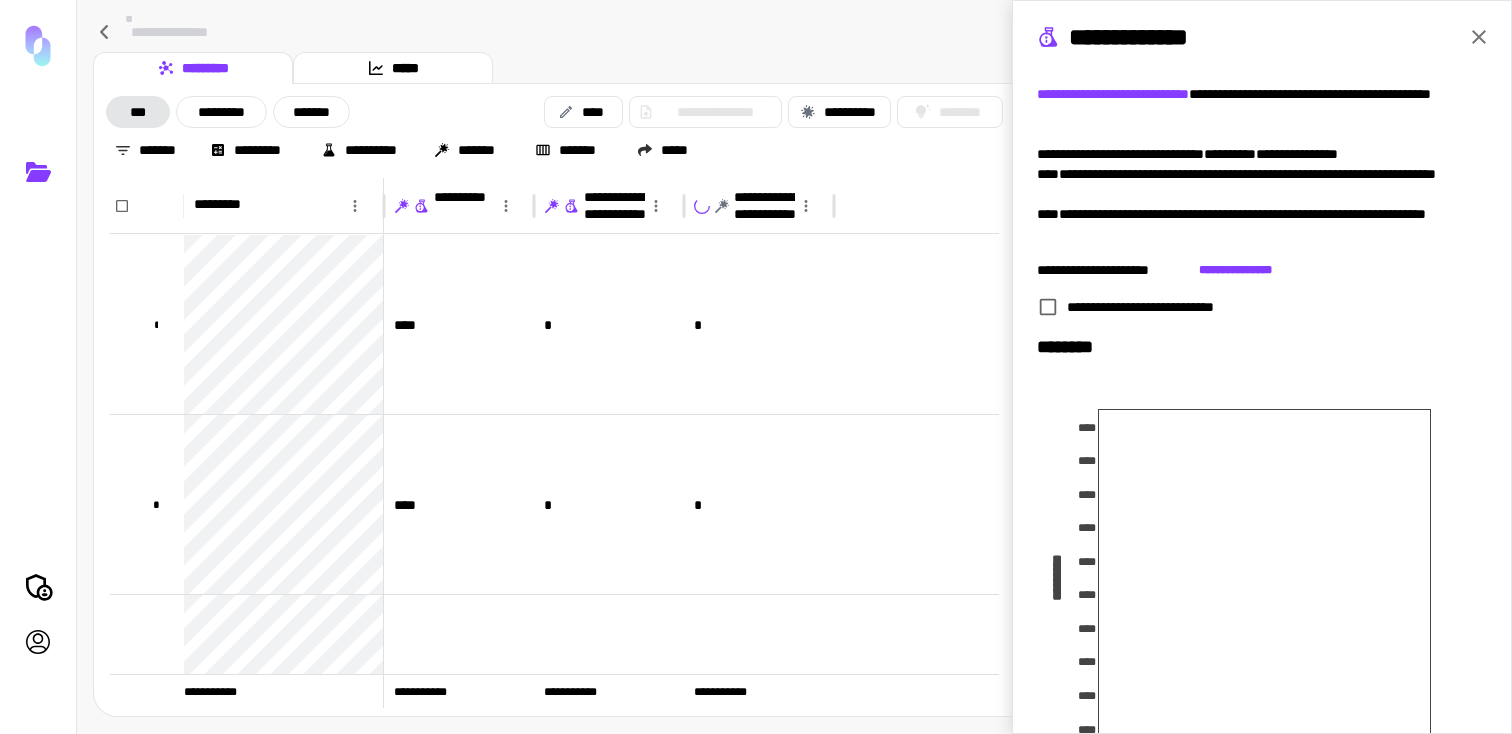 scroll, scrollTop: 0, scrollLeft: 0, axis: both 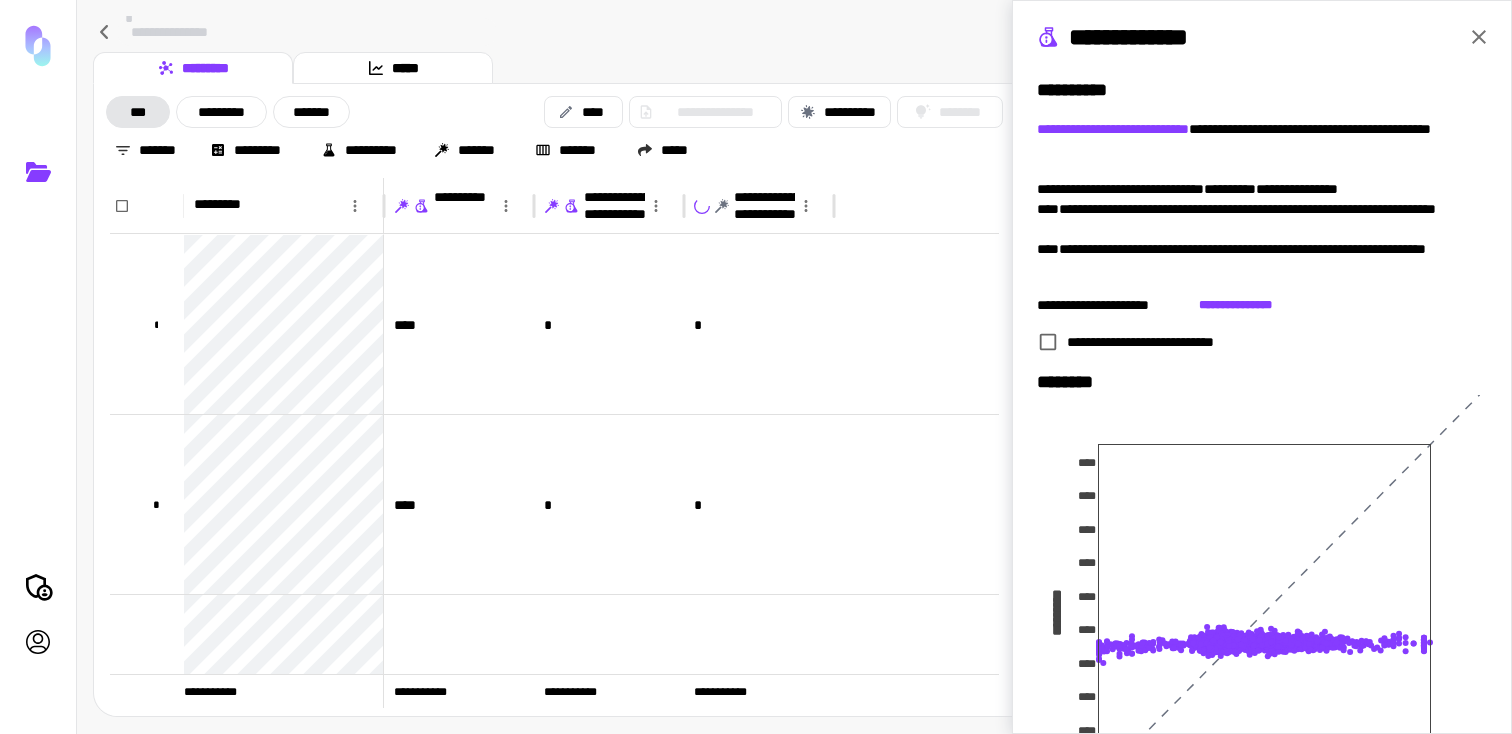 click 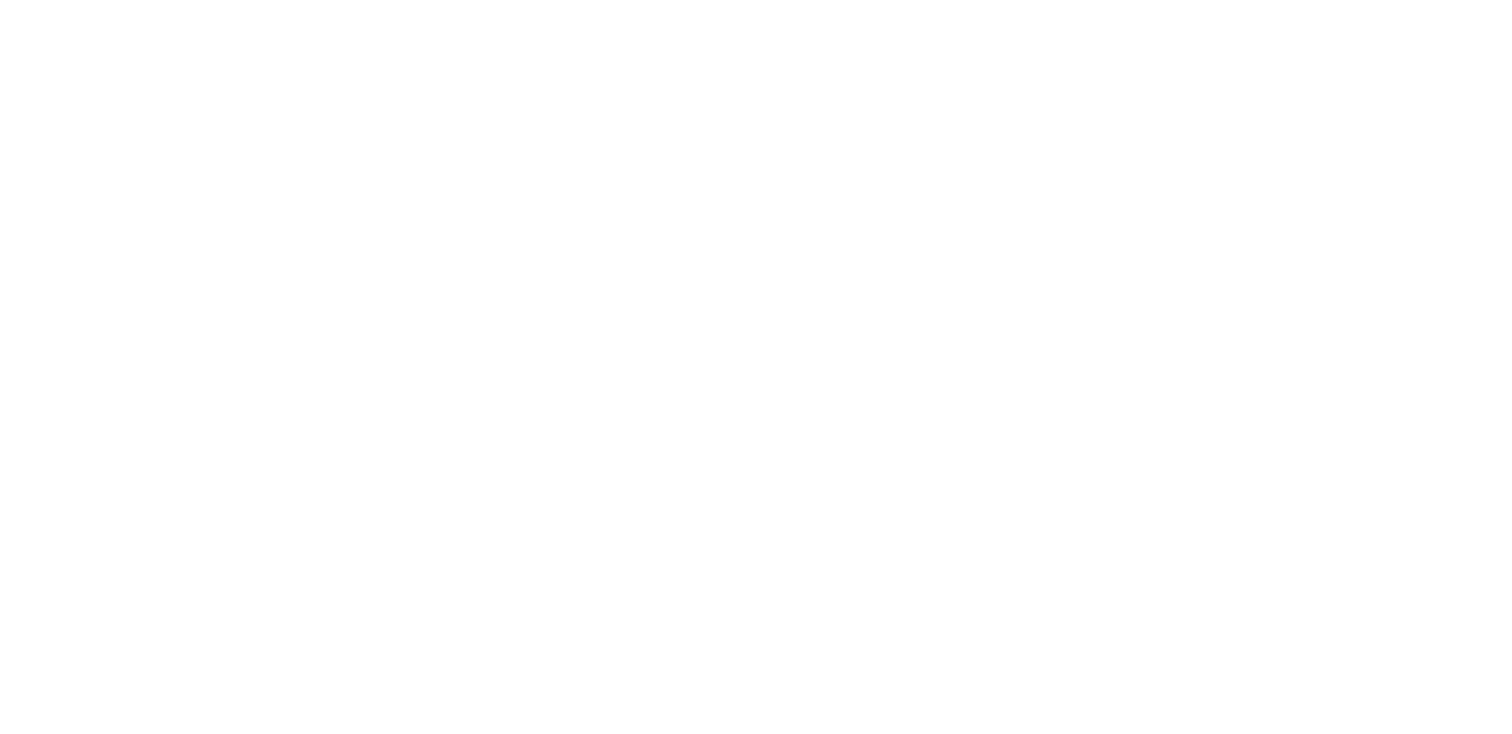 scroll, scrollTop: 0, scrollLeft: 0, axis: both 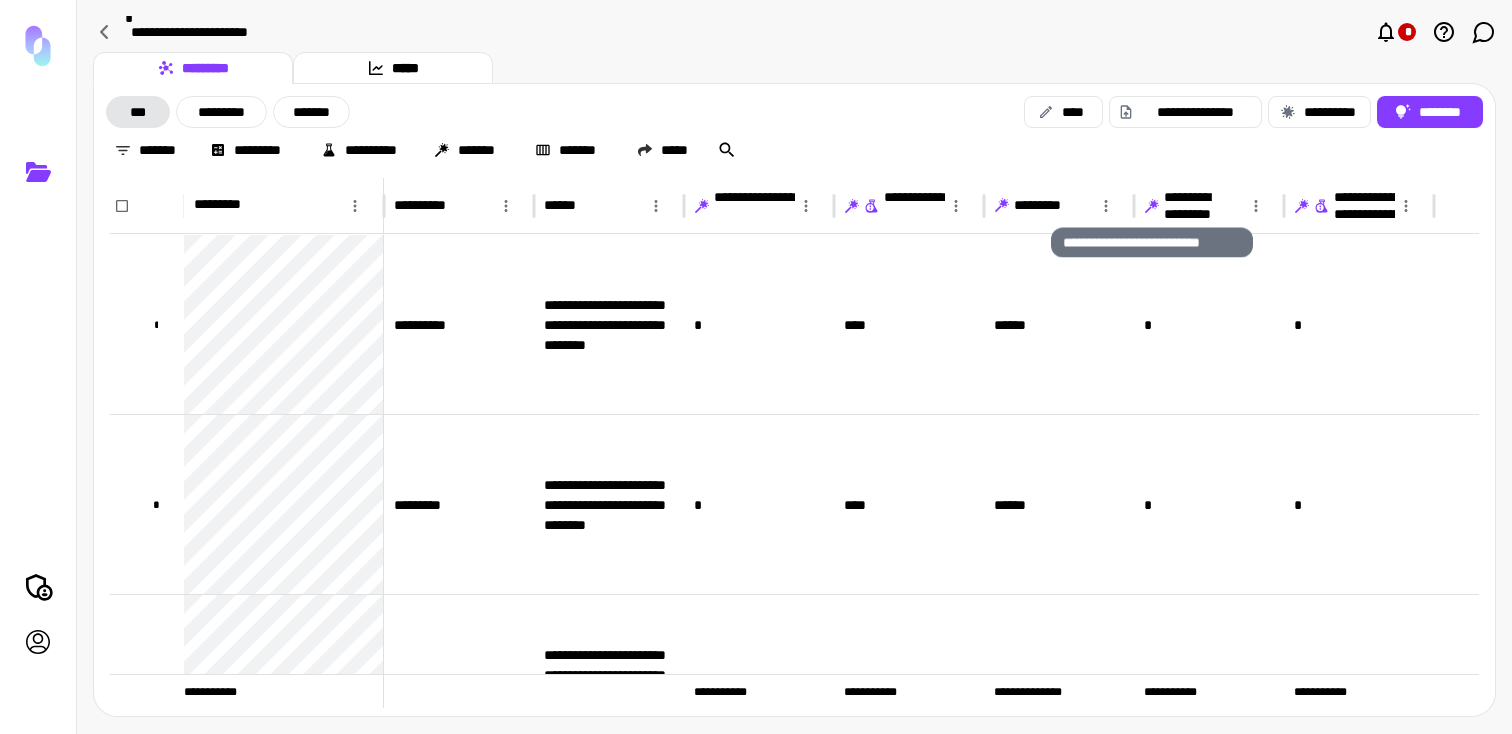 click 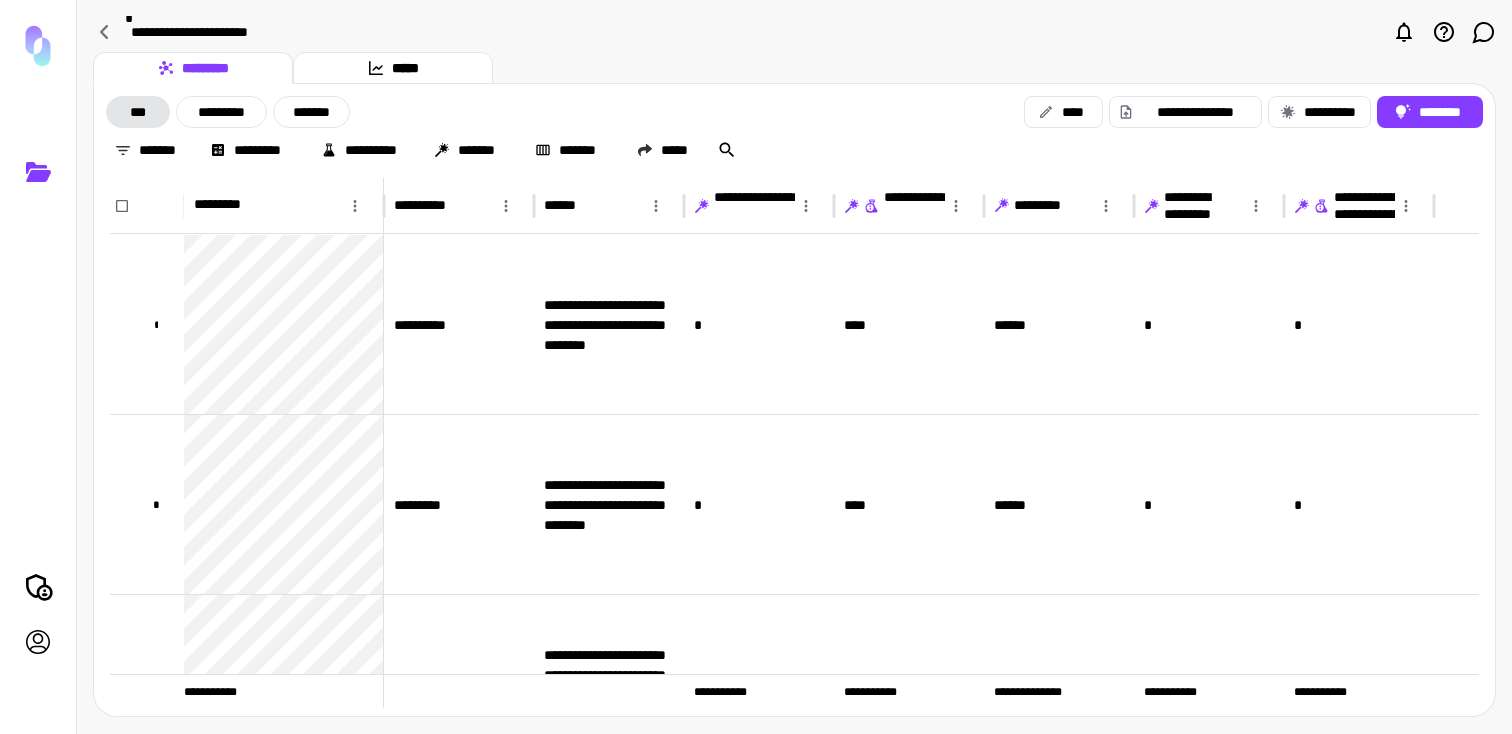 click 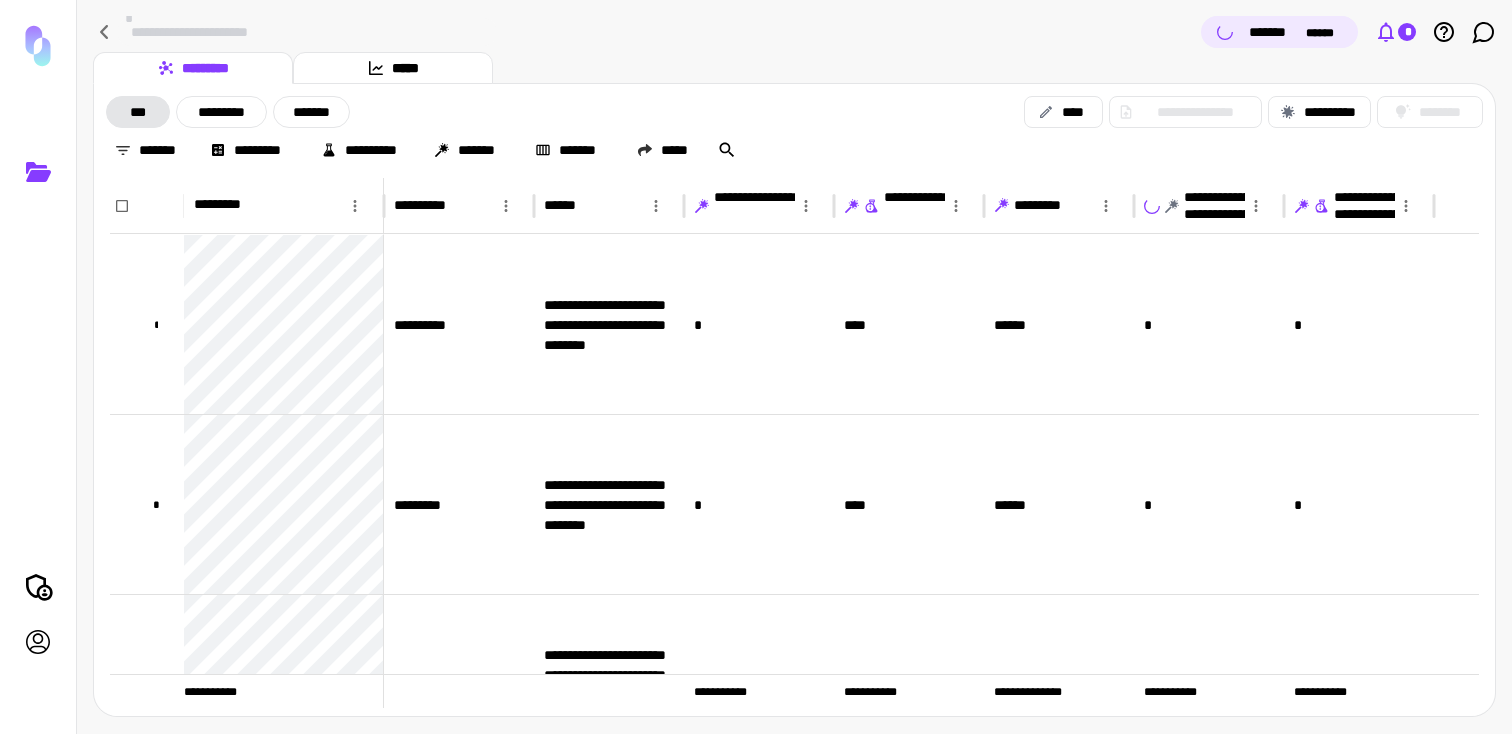 click 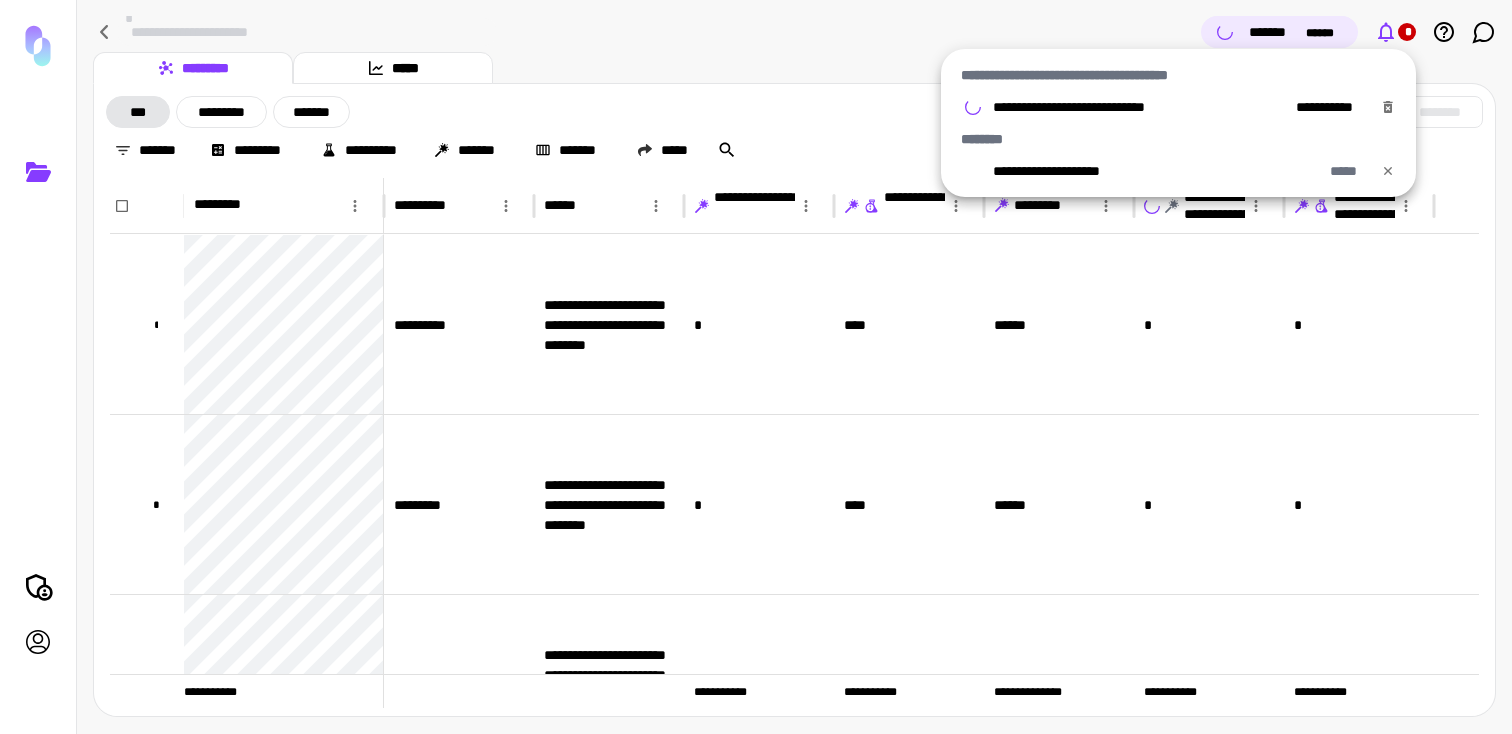 click at bounding box center [756, 367] 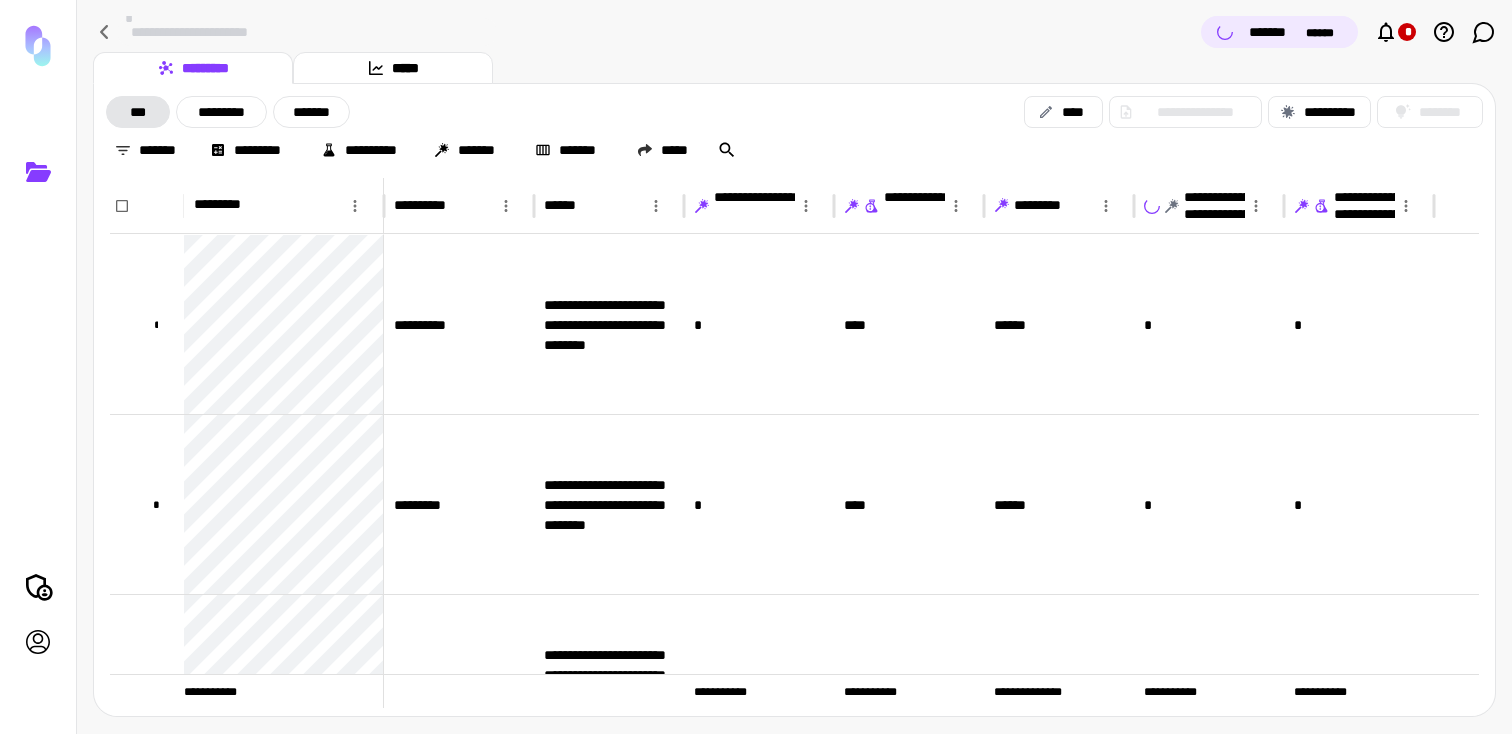 type 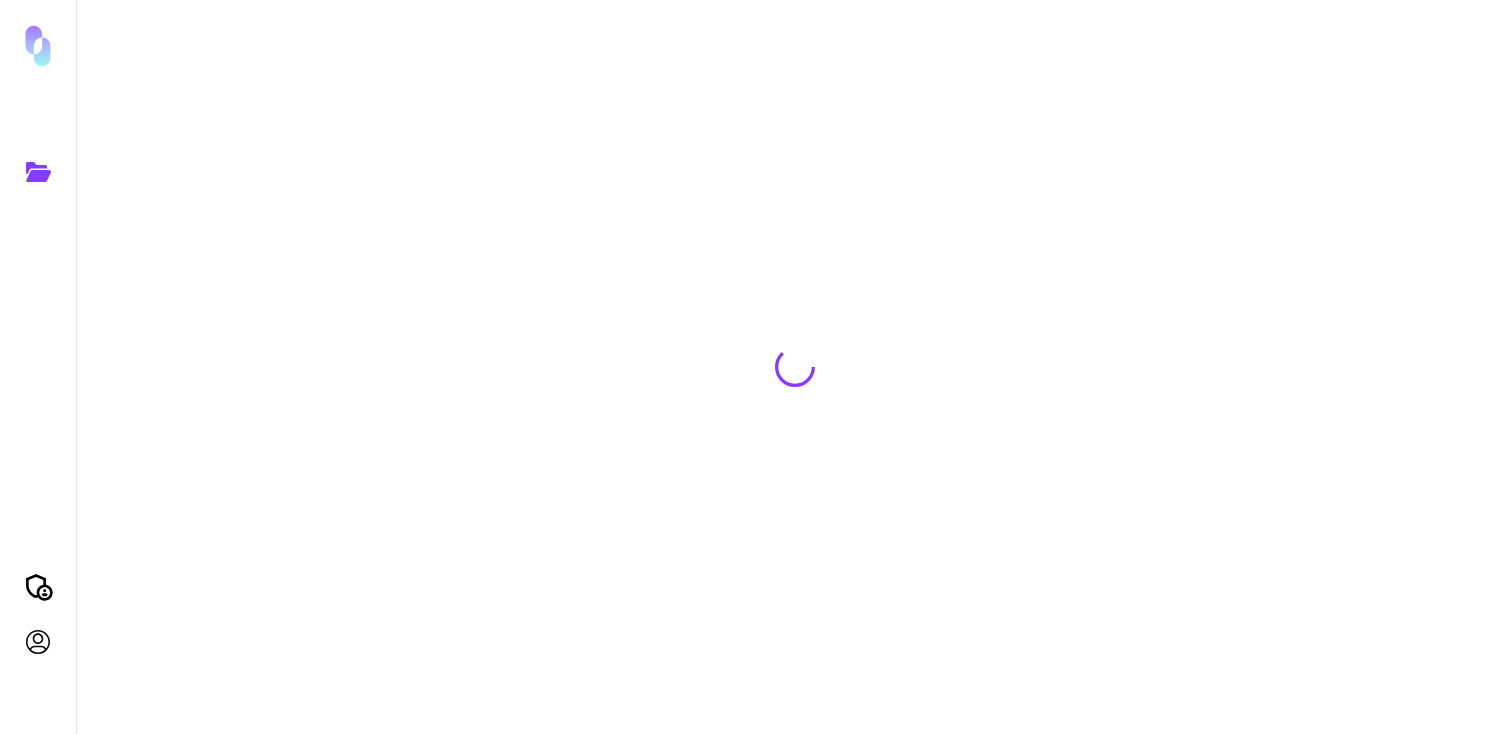 scroll, scrollTop: 0, scrollLeft: 0, axis: both 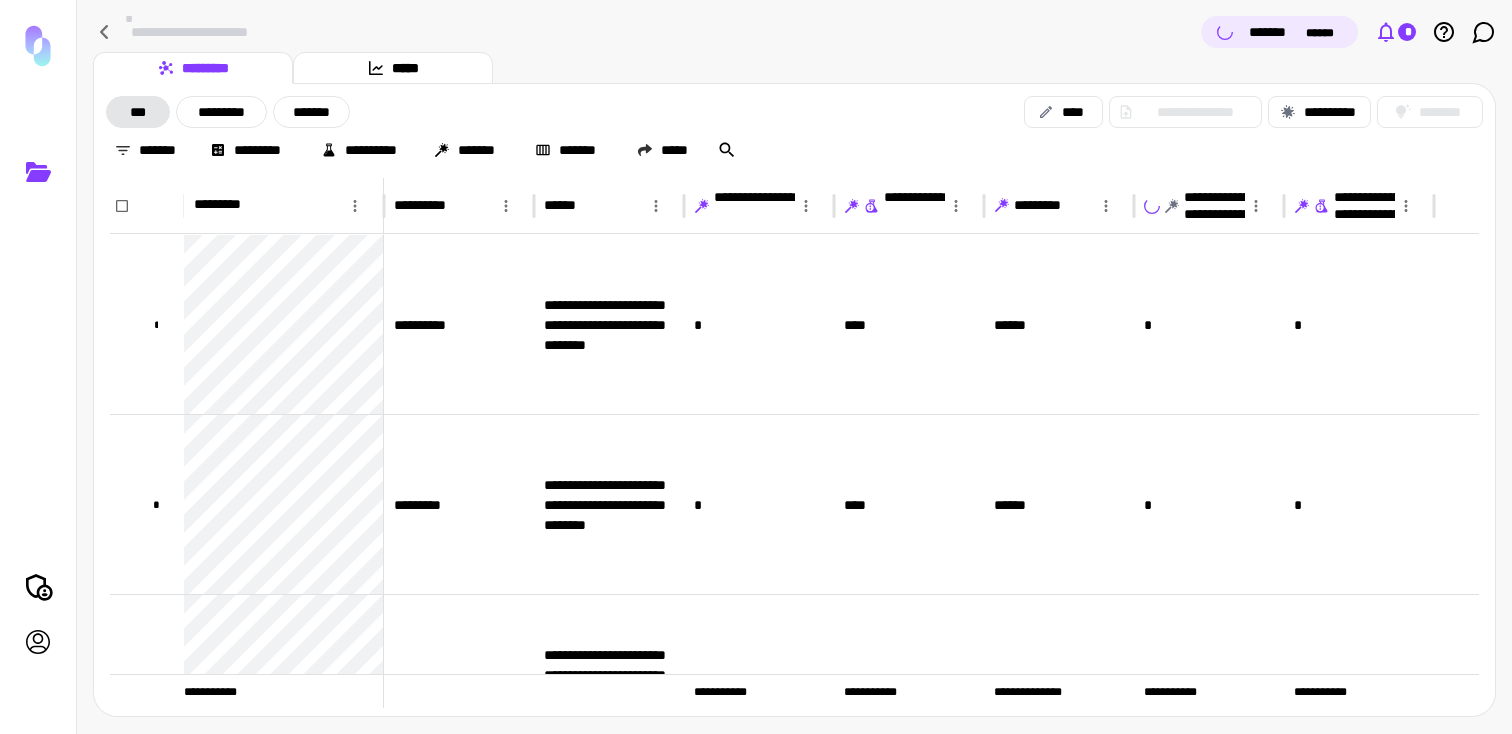 click 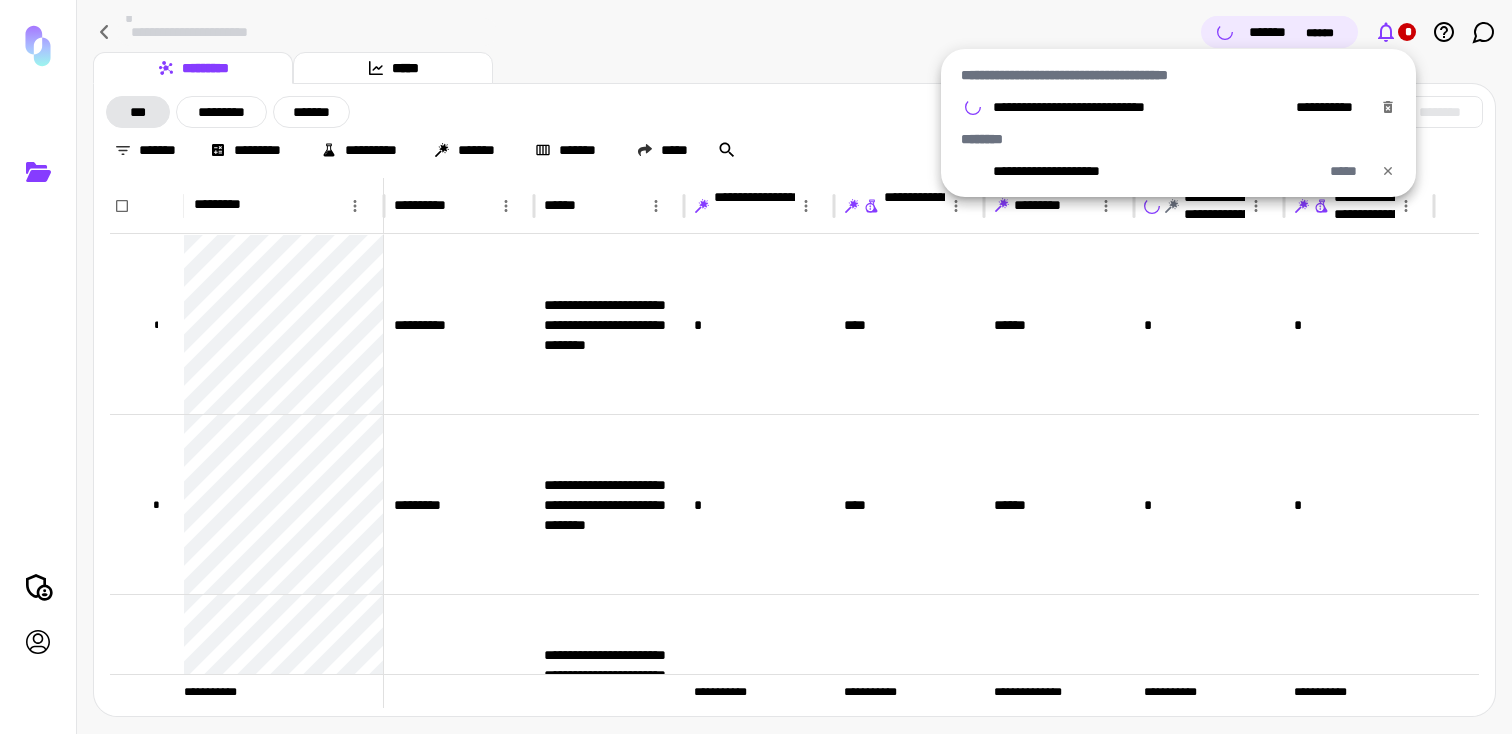 click at bounding box center [756, 367] 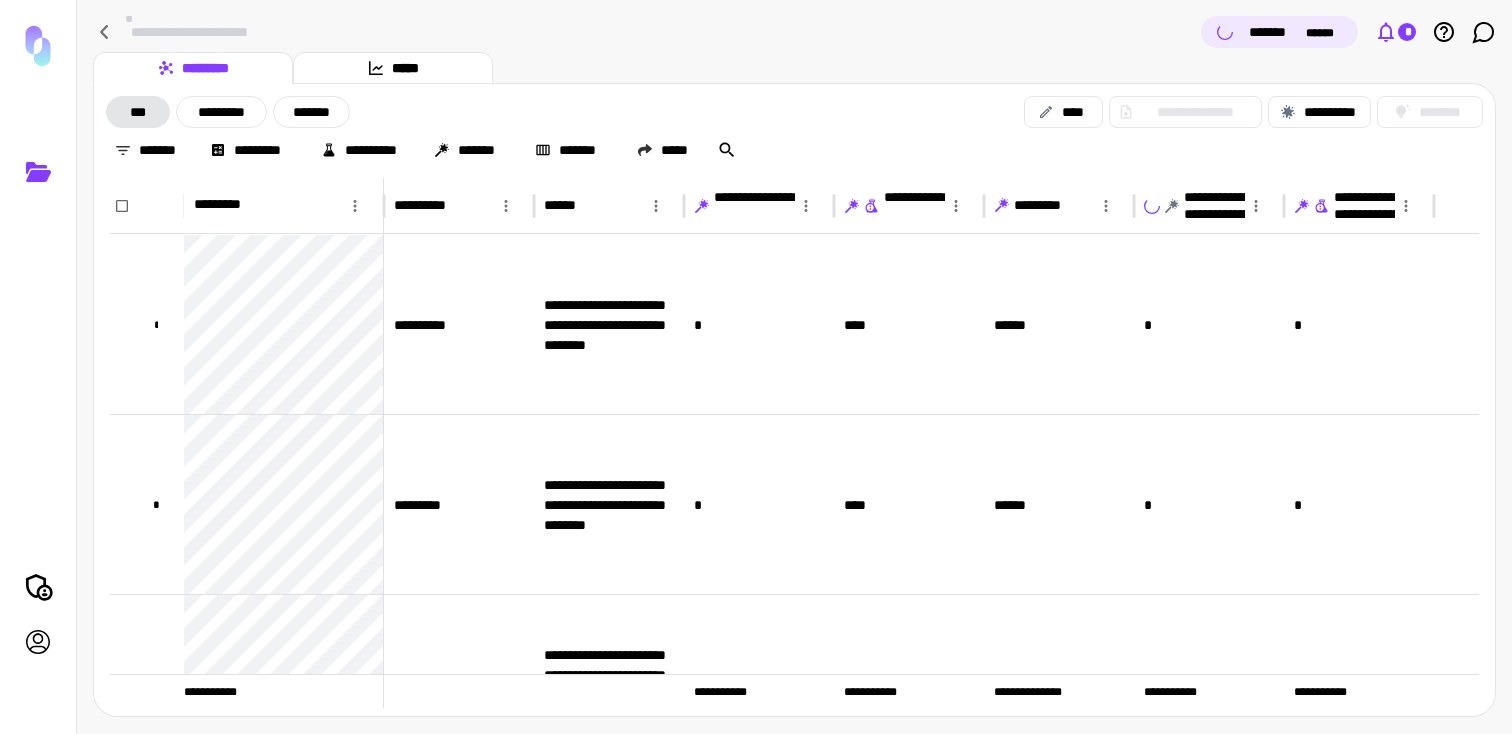 click on "*" at bounding box center [1407, 32] 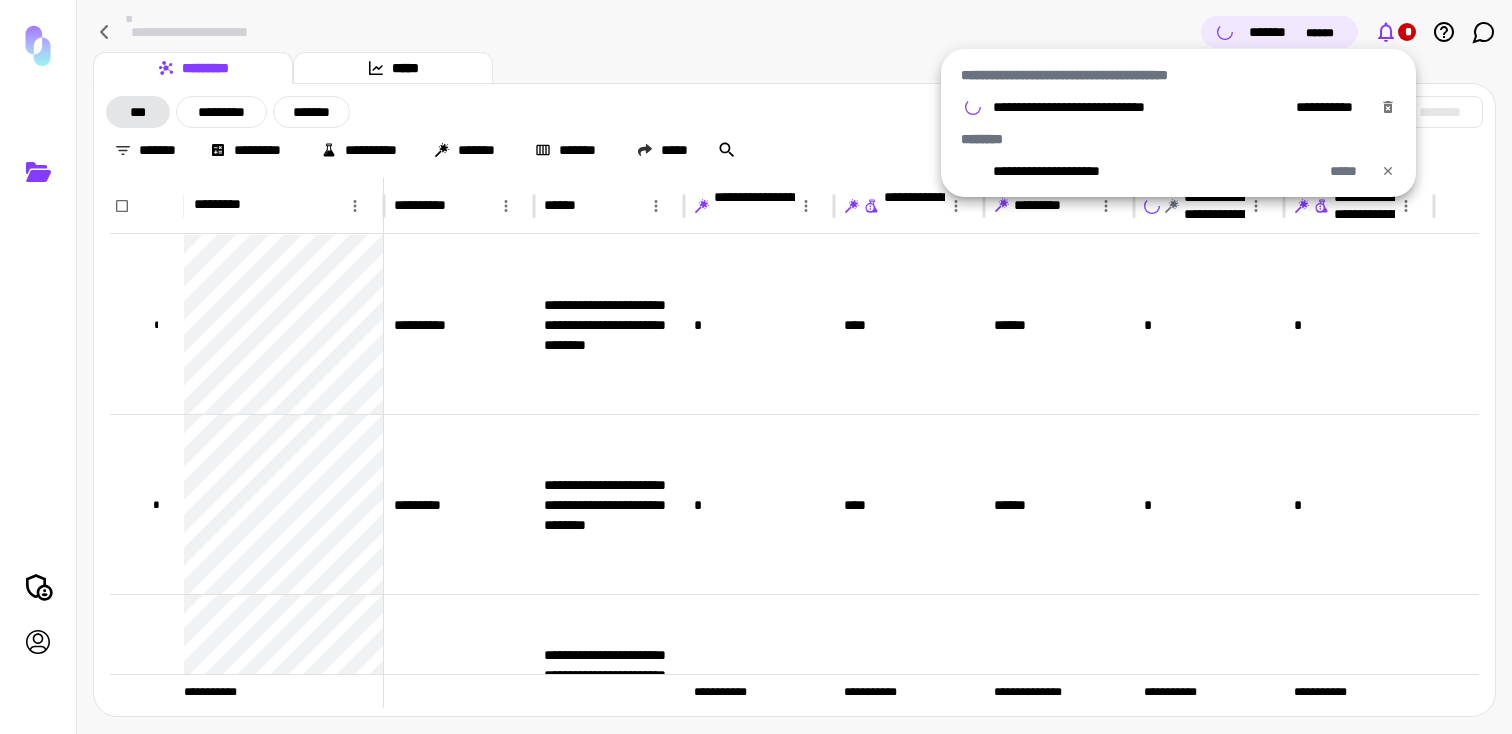 click at bounding box center (756, 367) 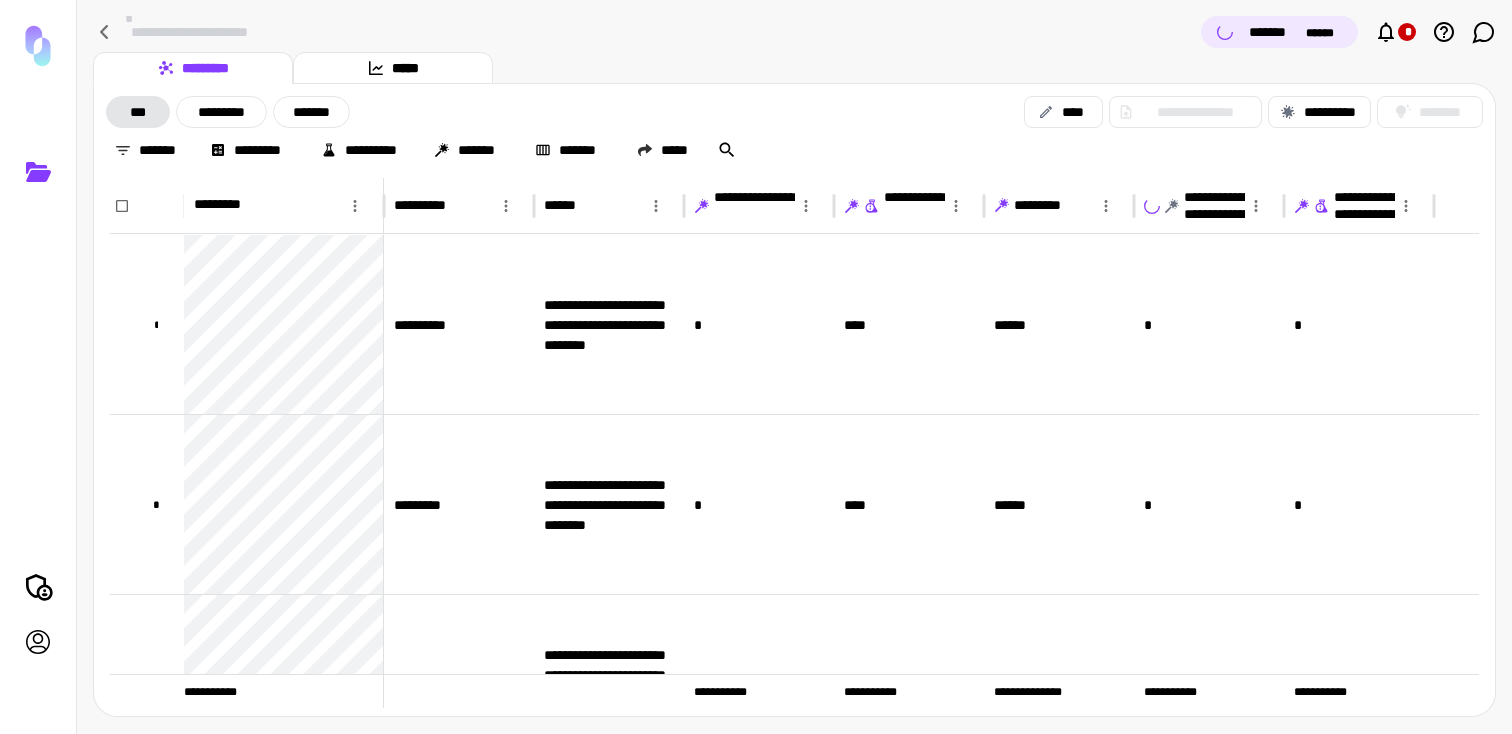type 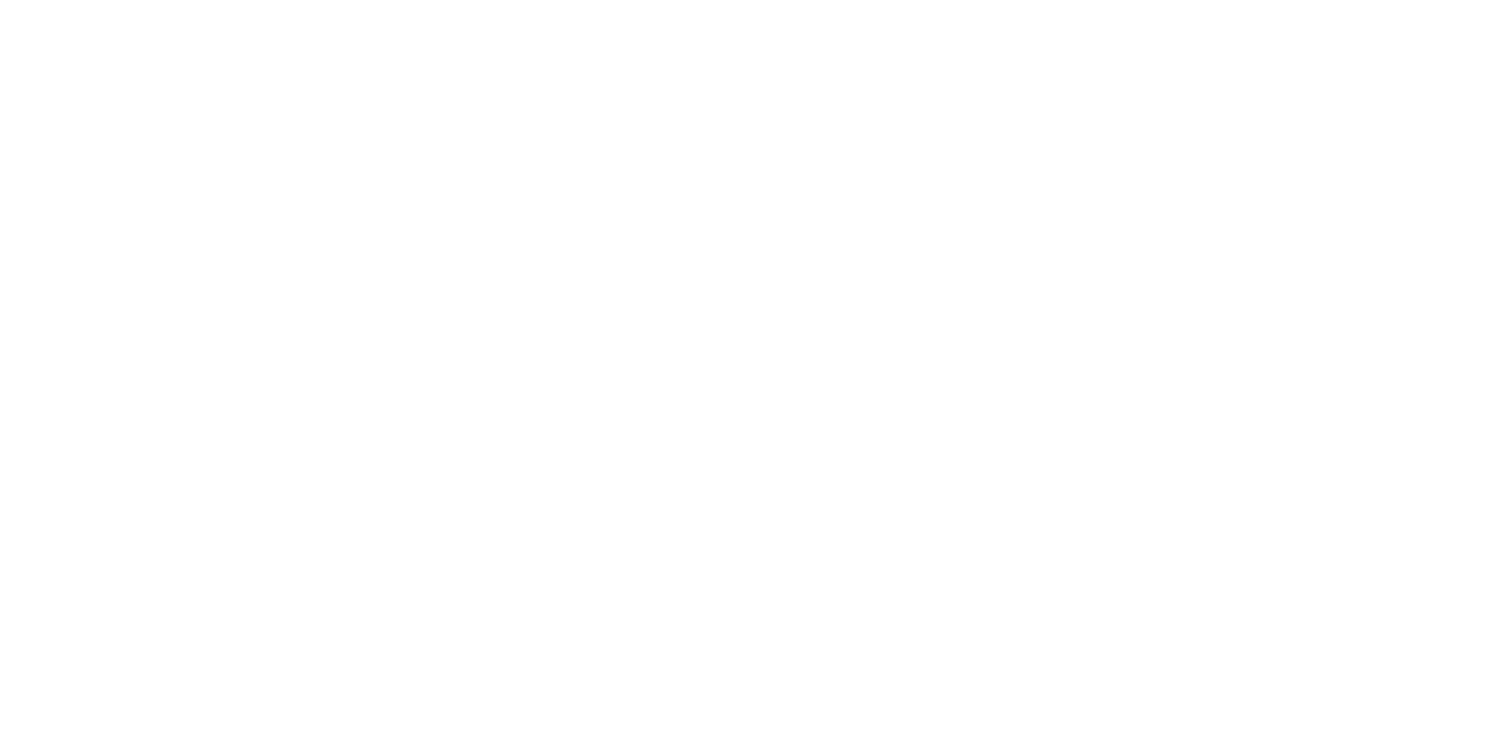 scroll, scrollTop: 0, scrollLeft: 0, axis: both 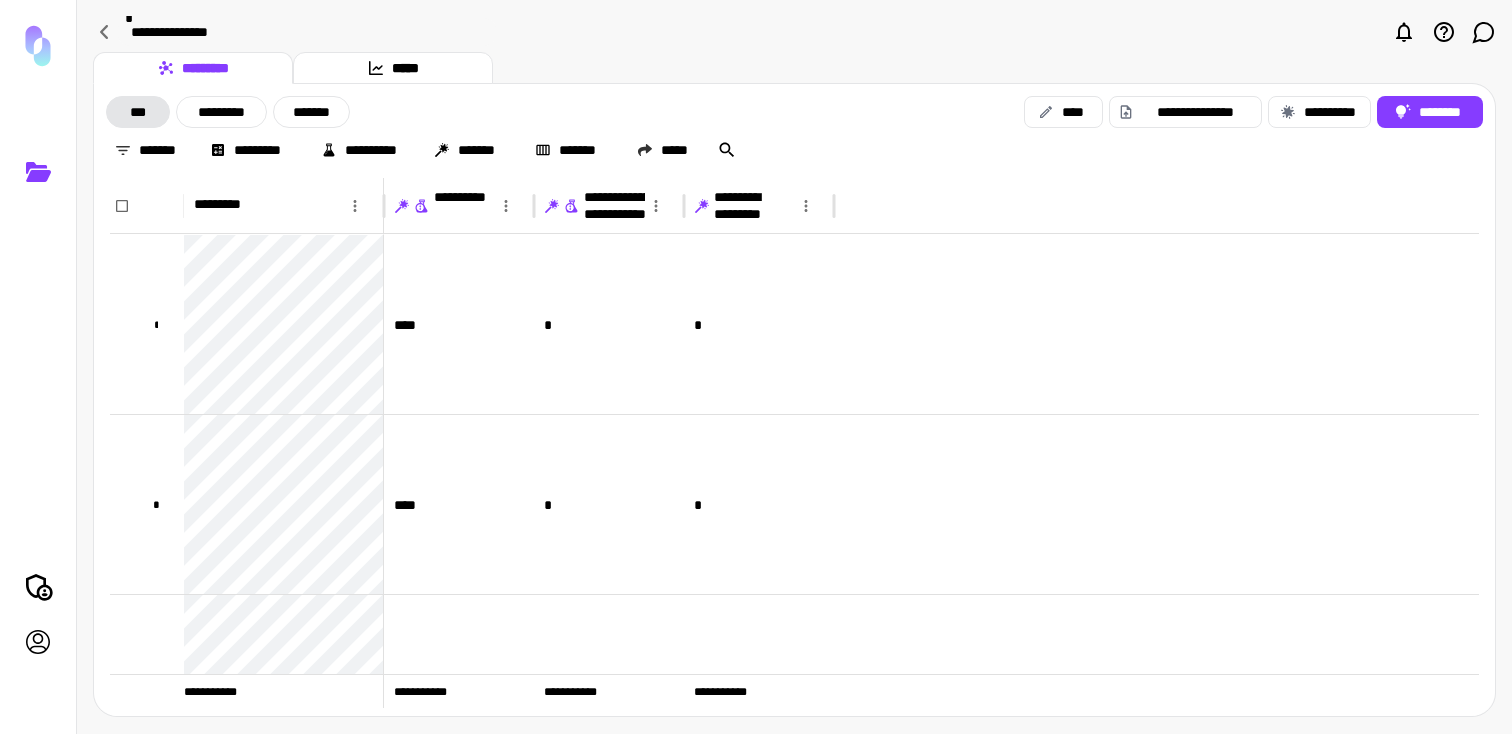 click 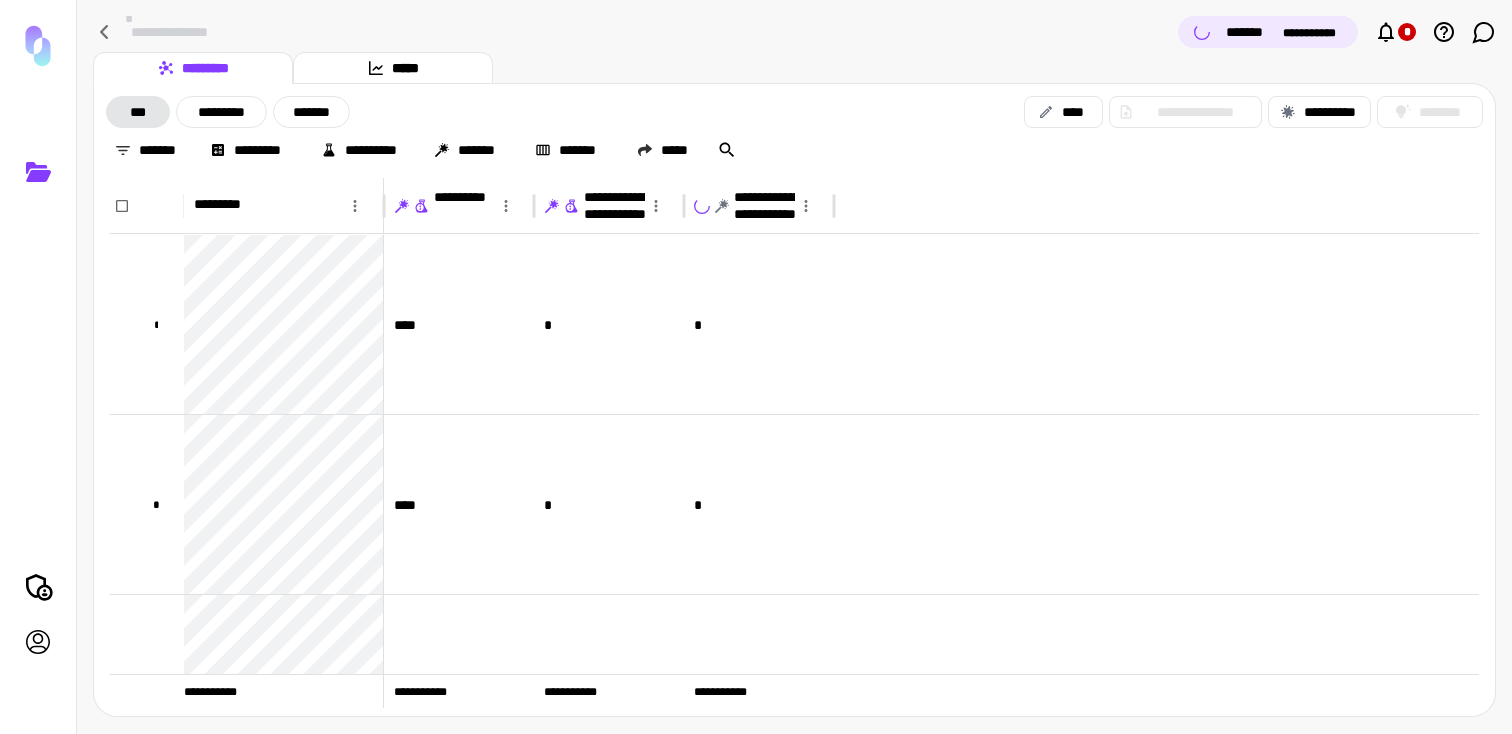 type 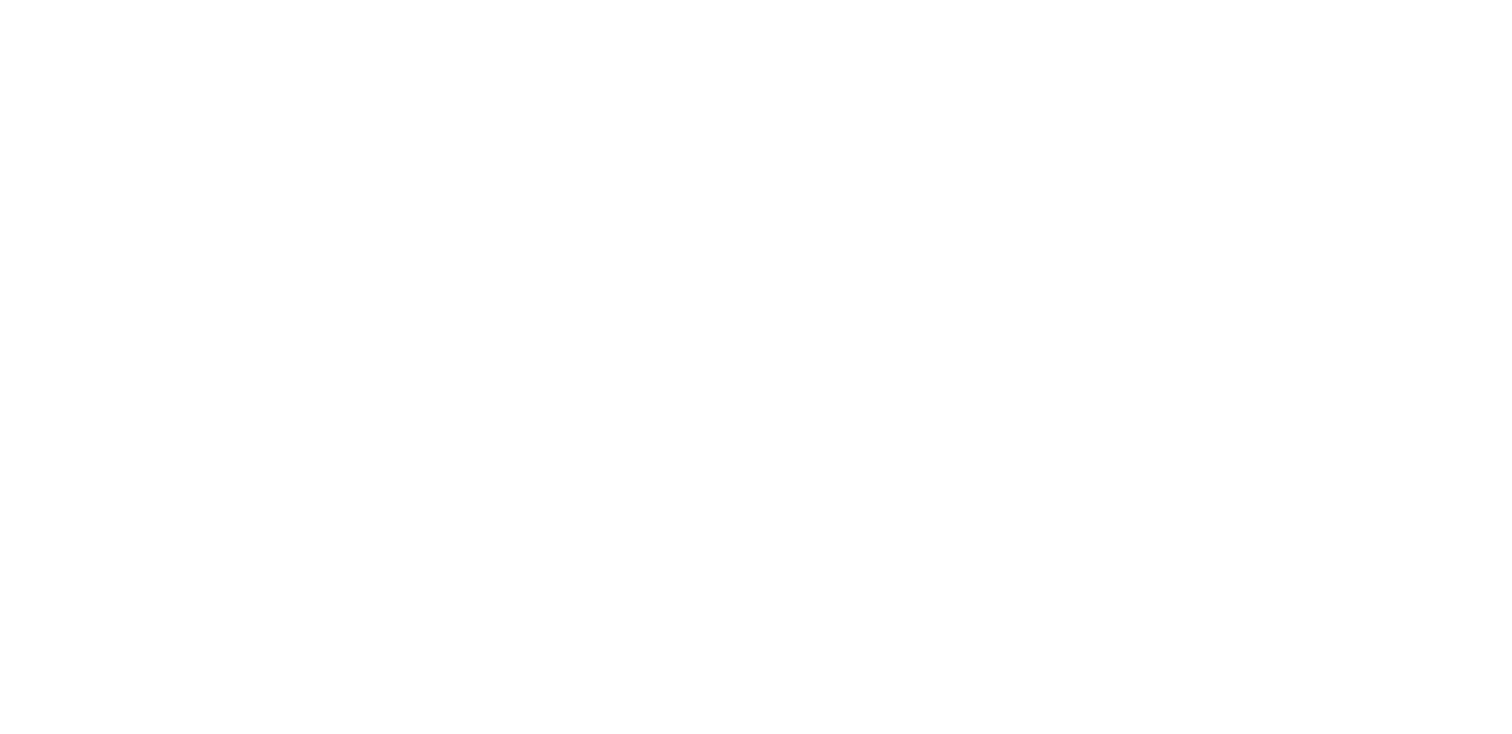 scroll, scrollTop: 0, scrollLeft: 0, axis: both 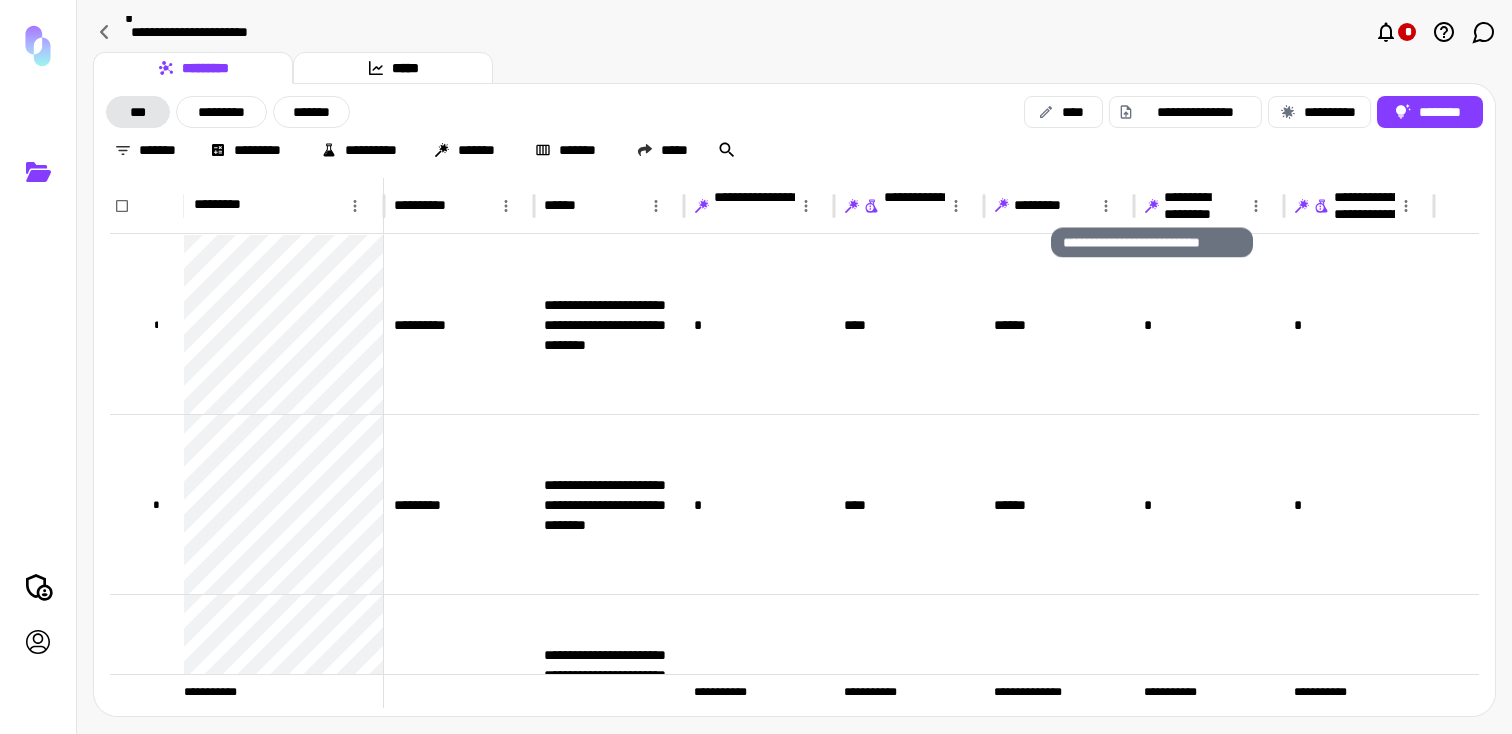 click 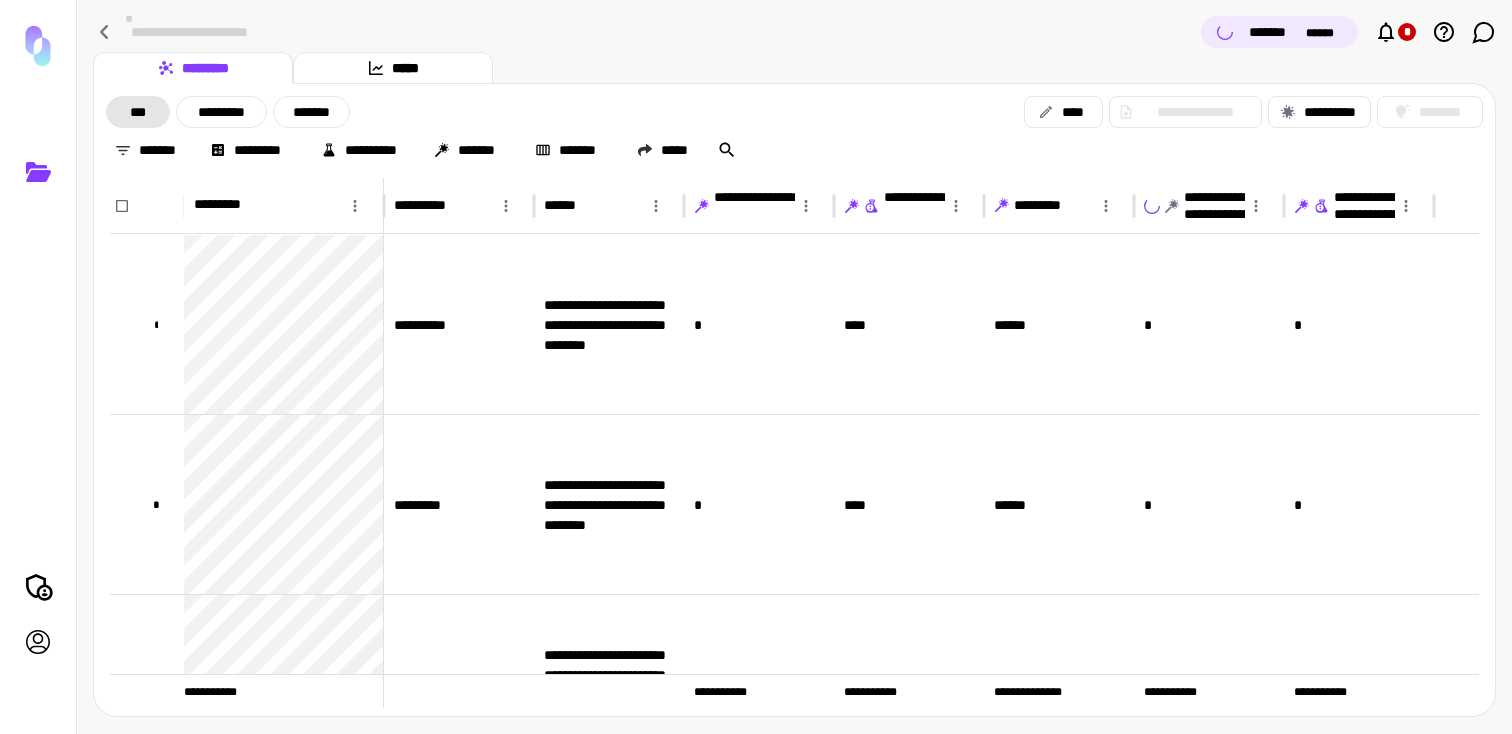 type 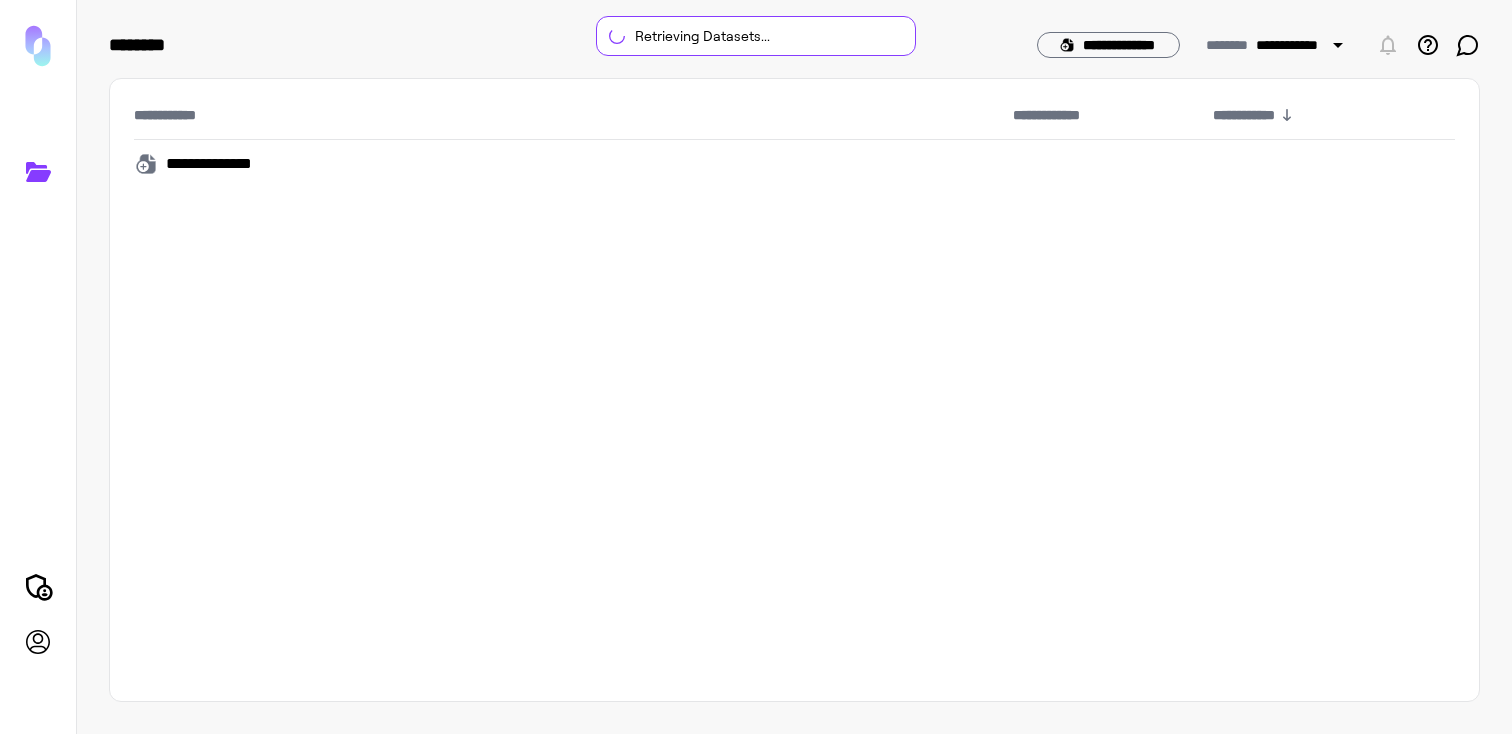 scroll, scrollTop: 0, scrollLeft: 0, axis: both 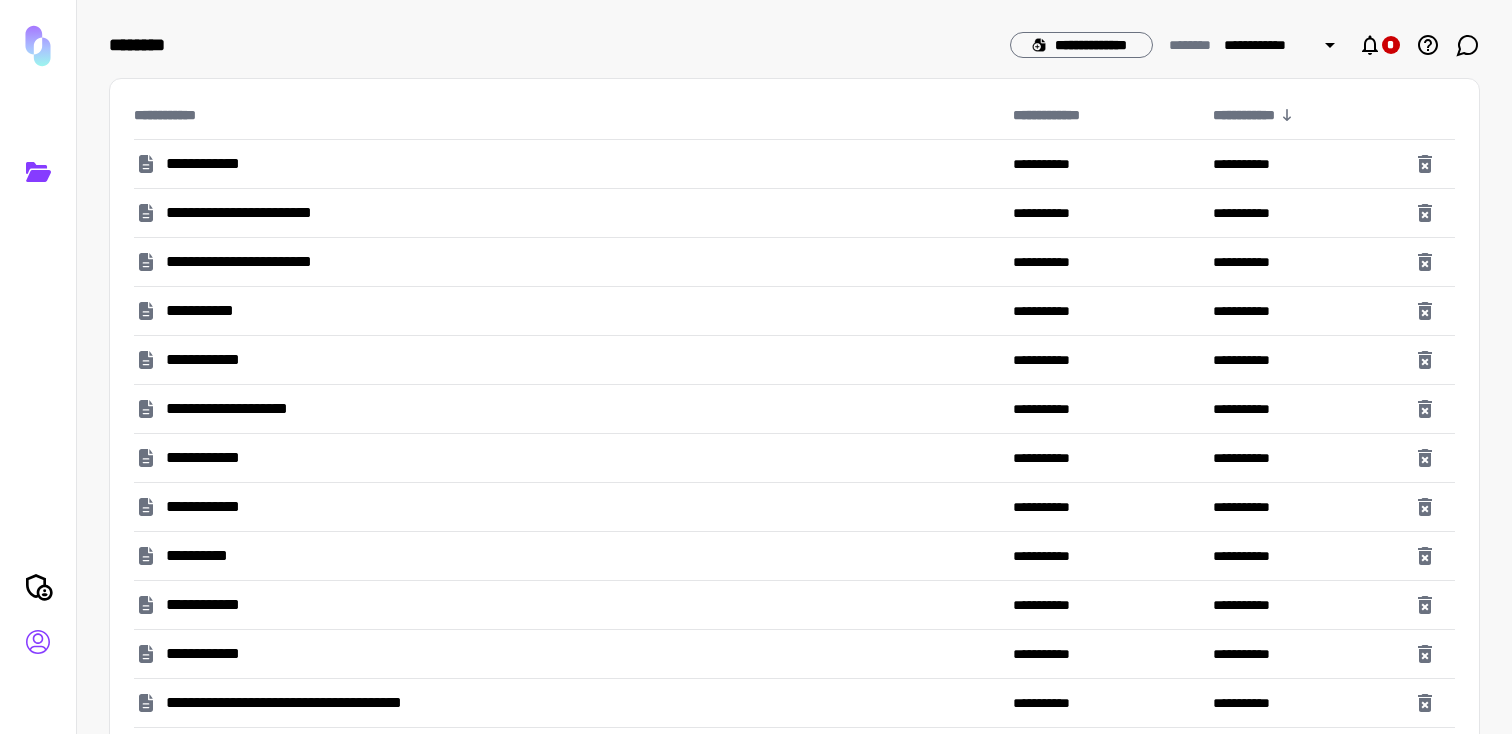 click at bounding box center [38, 642] 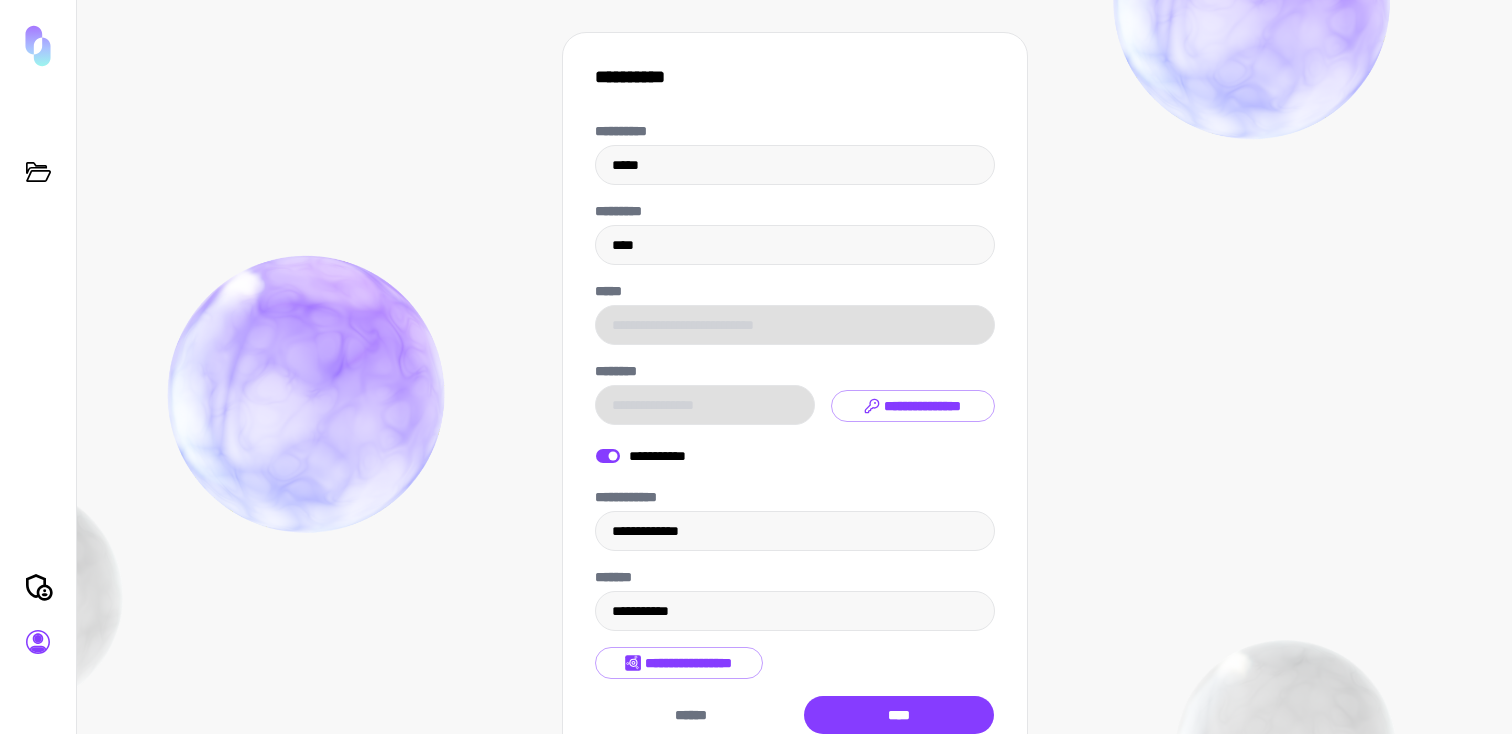 scroll, scrollTop: 114, scrollLeft: 0, axis: vertical 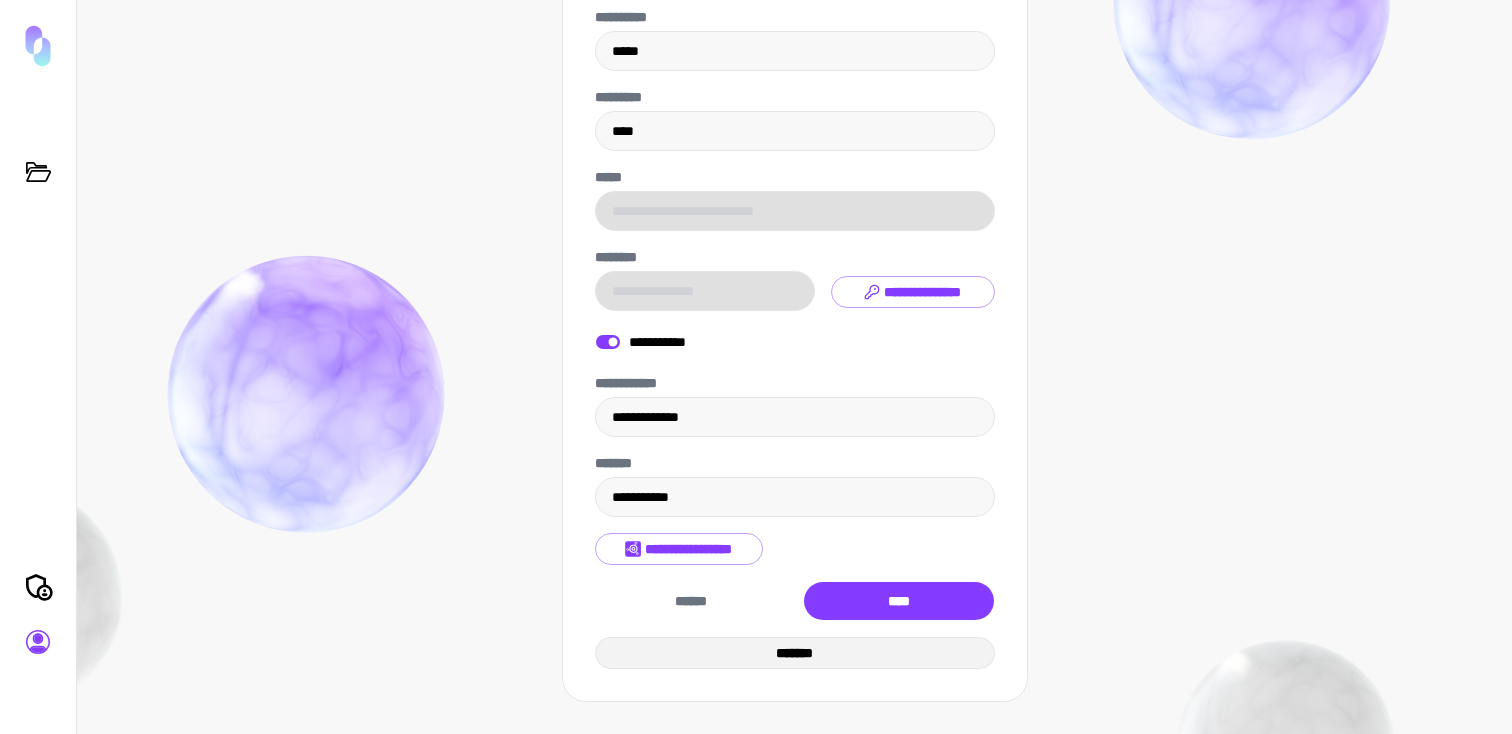 click on "*******" at bounding box center [795, 653] 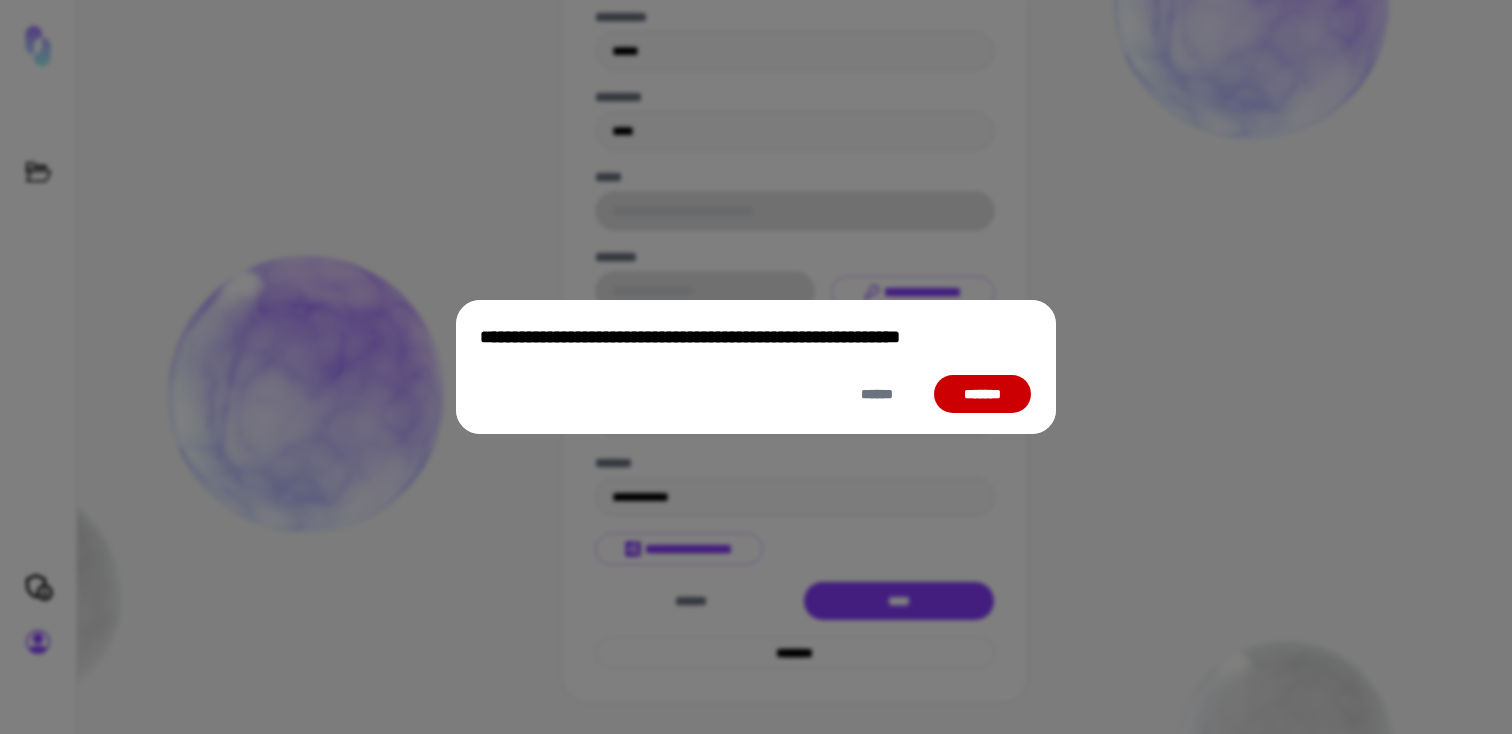 click on "*******" at bounding box center (982, 394) 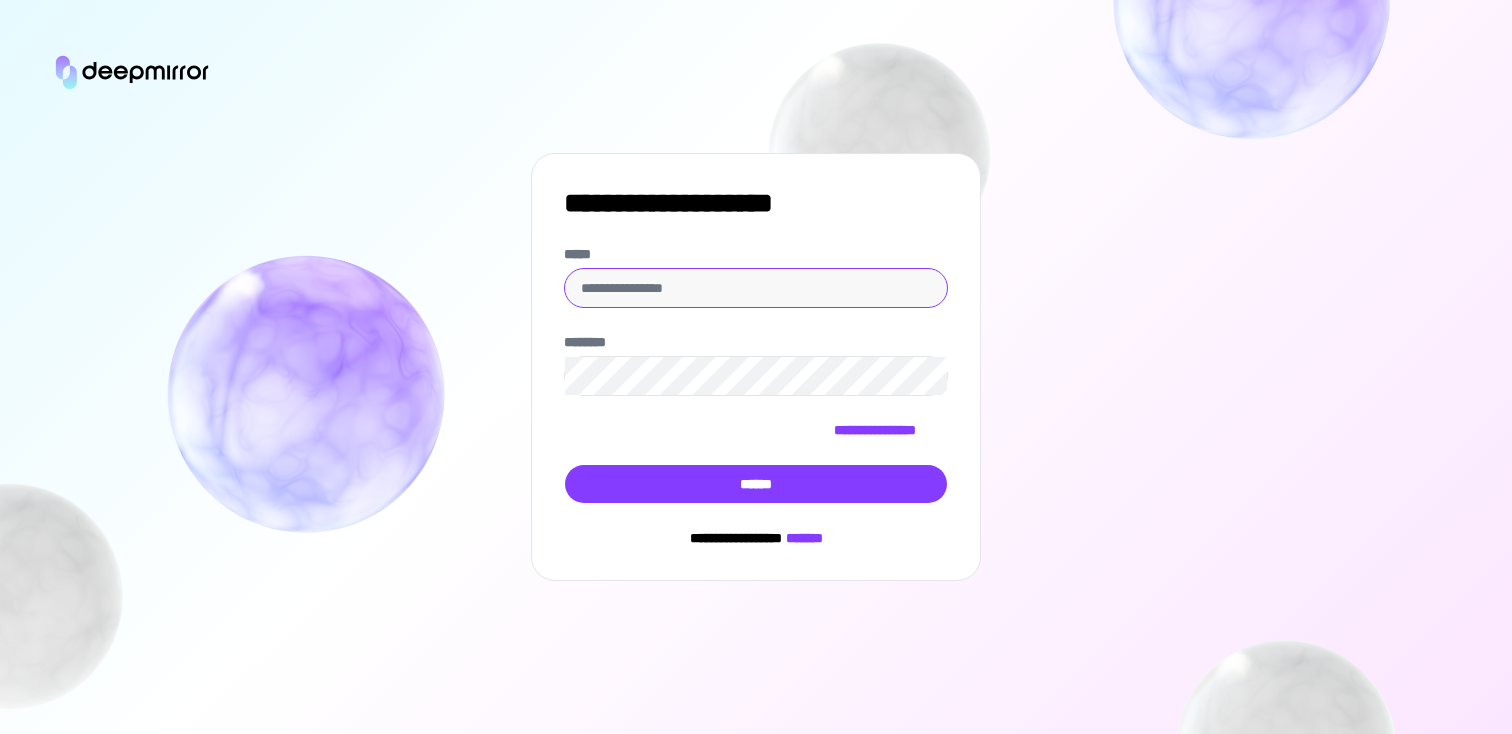 click on "*****" at bounding box center (756, 288) 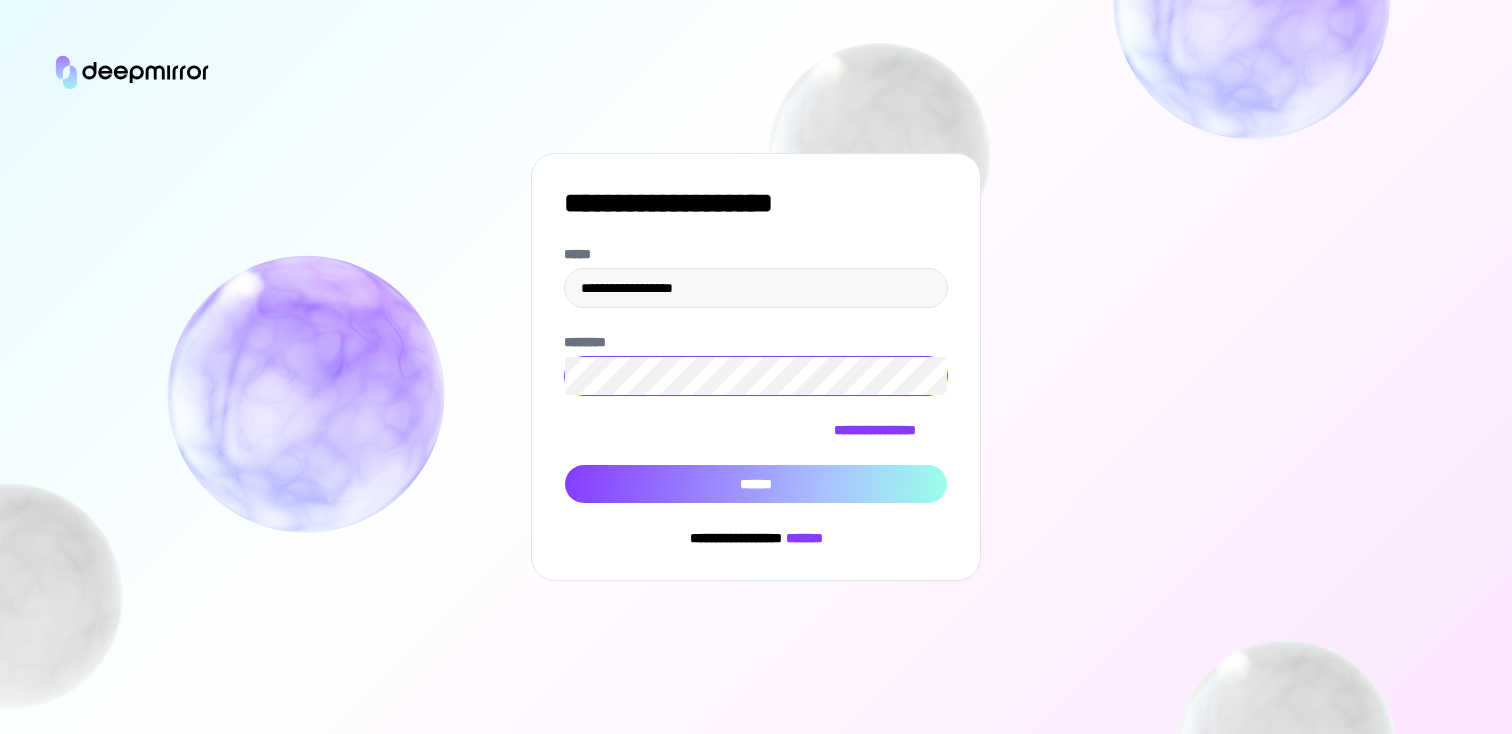 click on "******" at bounding box center [756, 484] 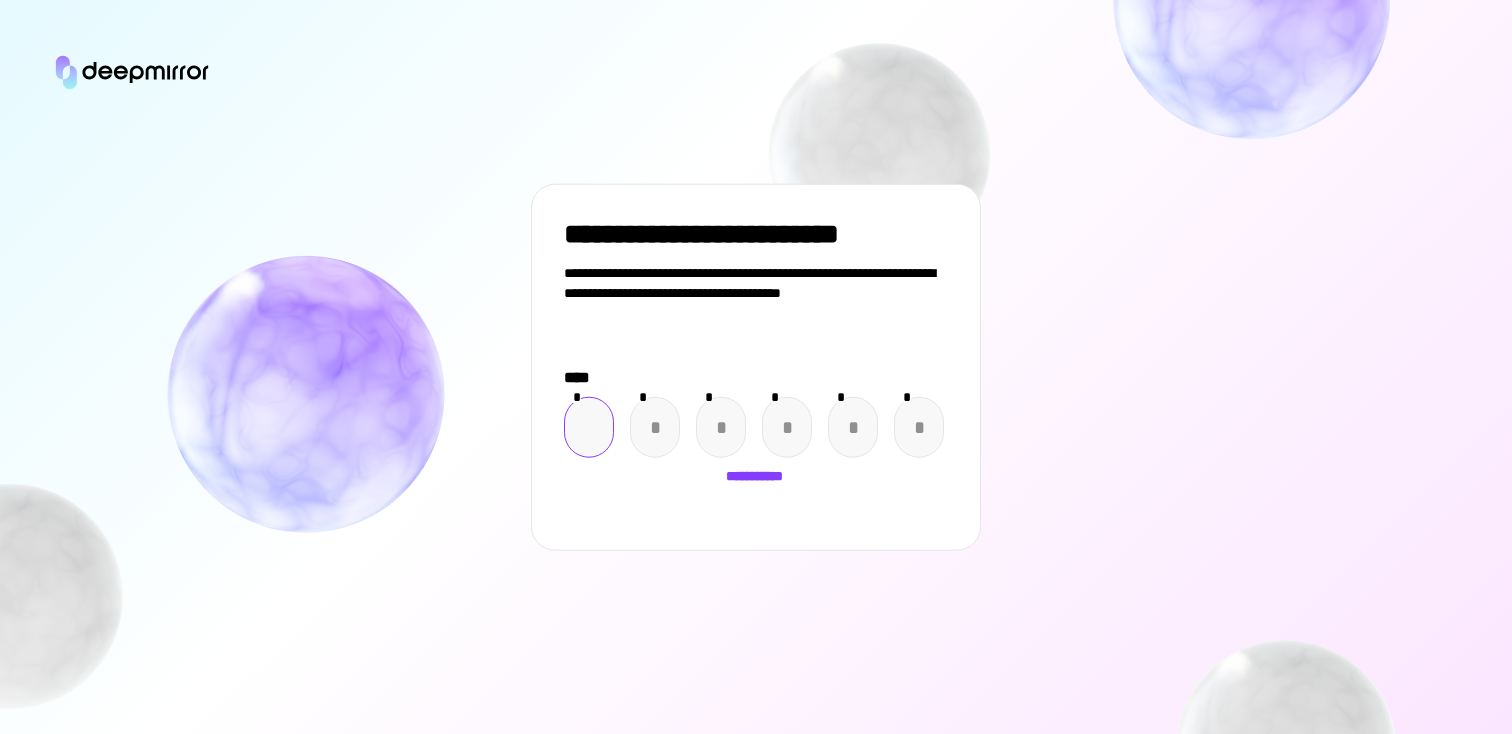 click at bounding box center (589, 427) 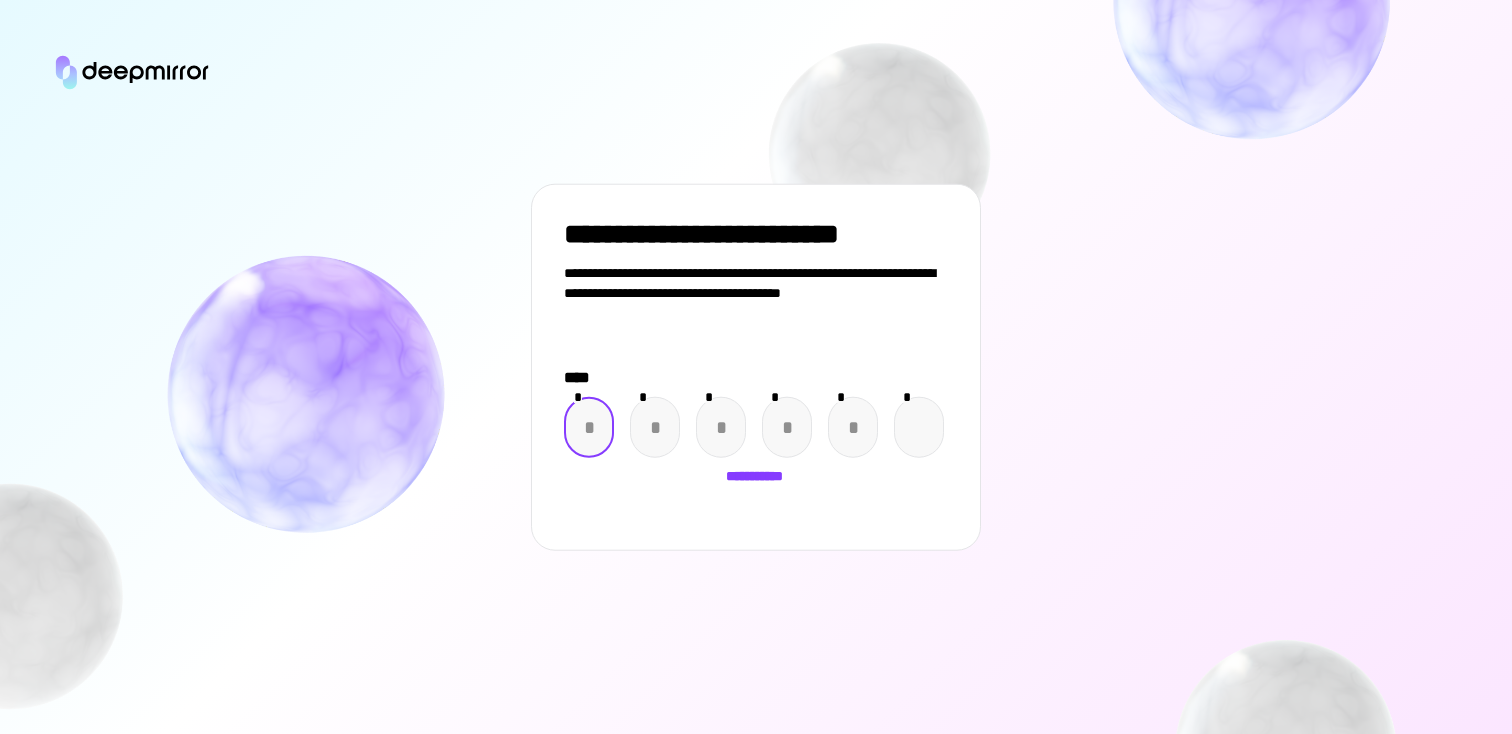 paste on "*" 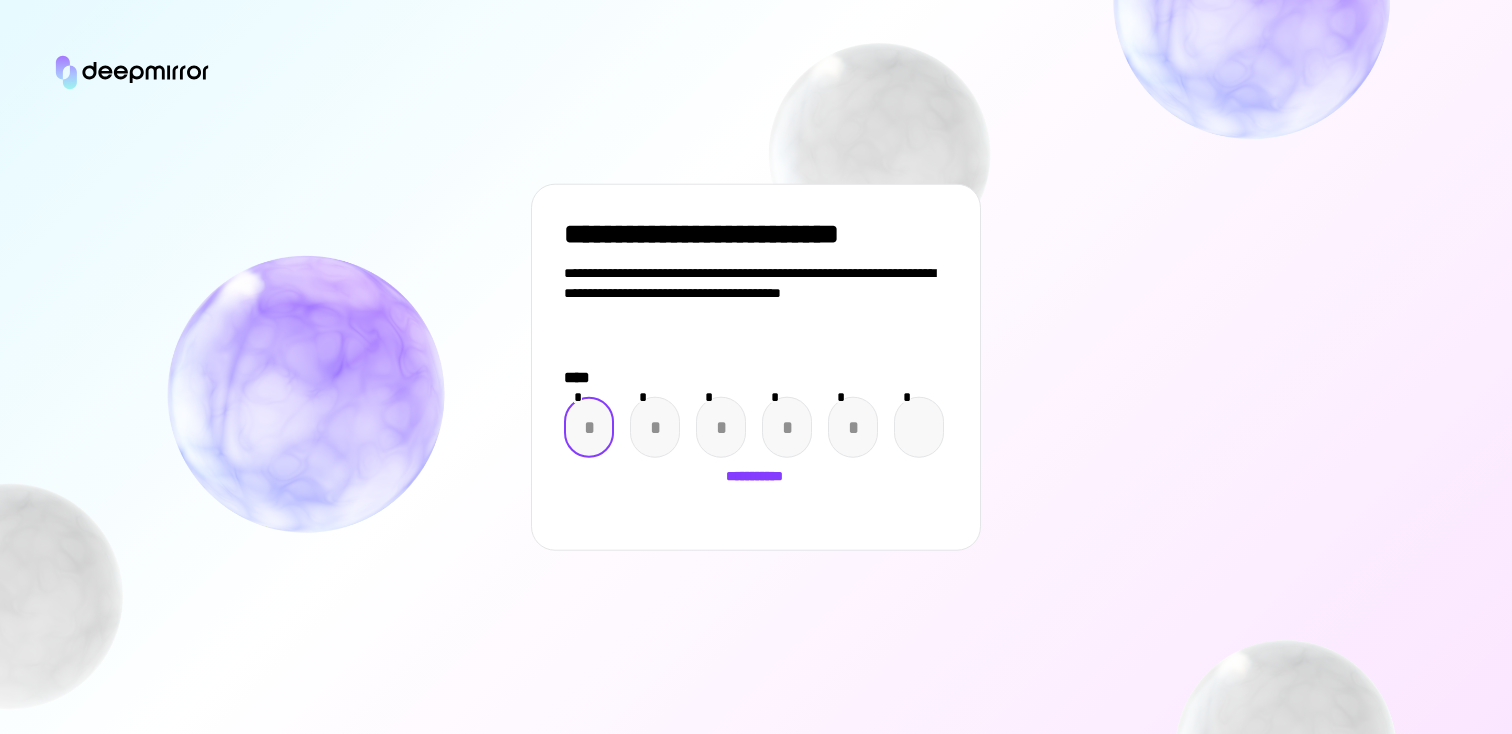 type on "*" 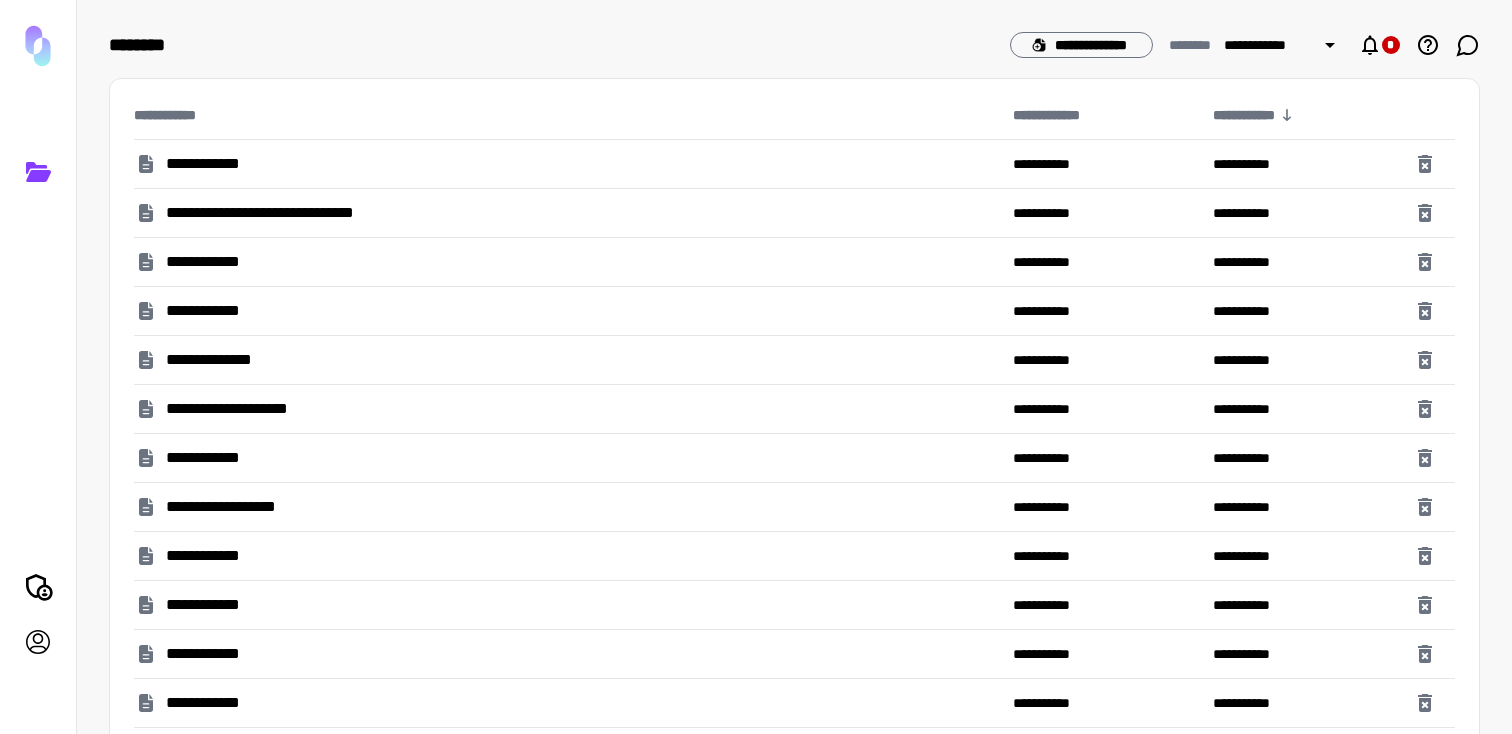 click on "**********" at bounding box center [565, 164] 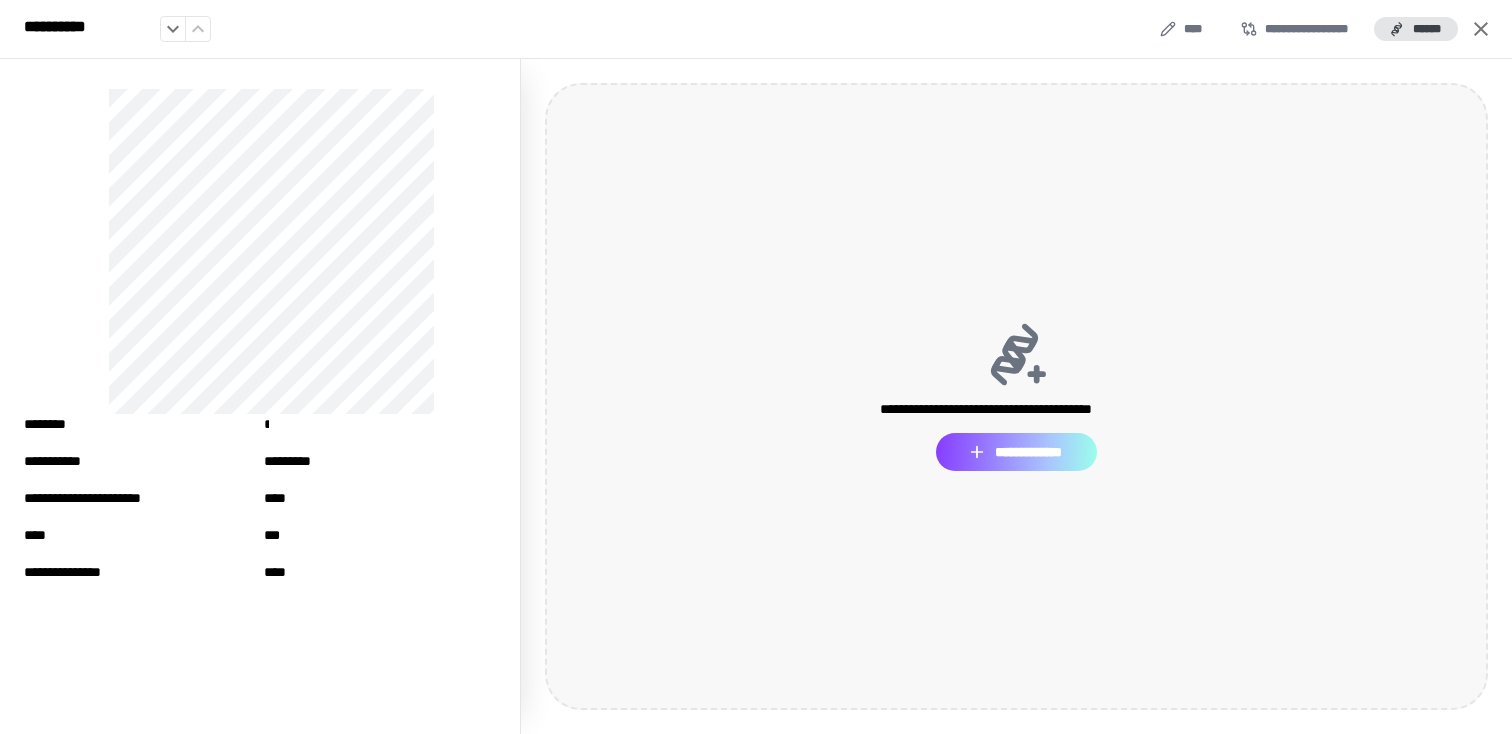 click on "**********" at bounding box center (1016, 452) 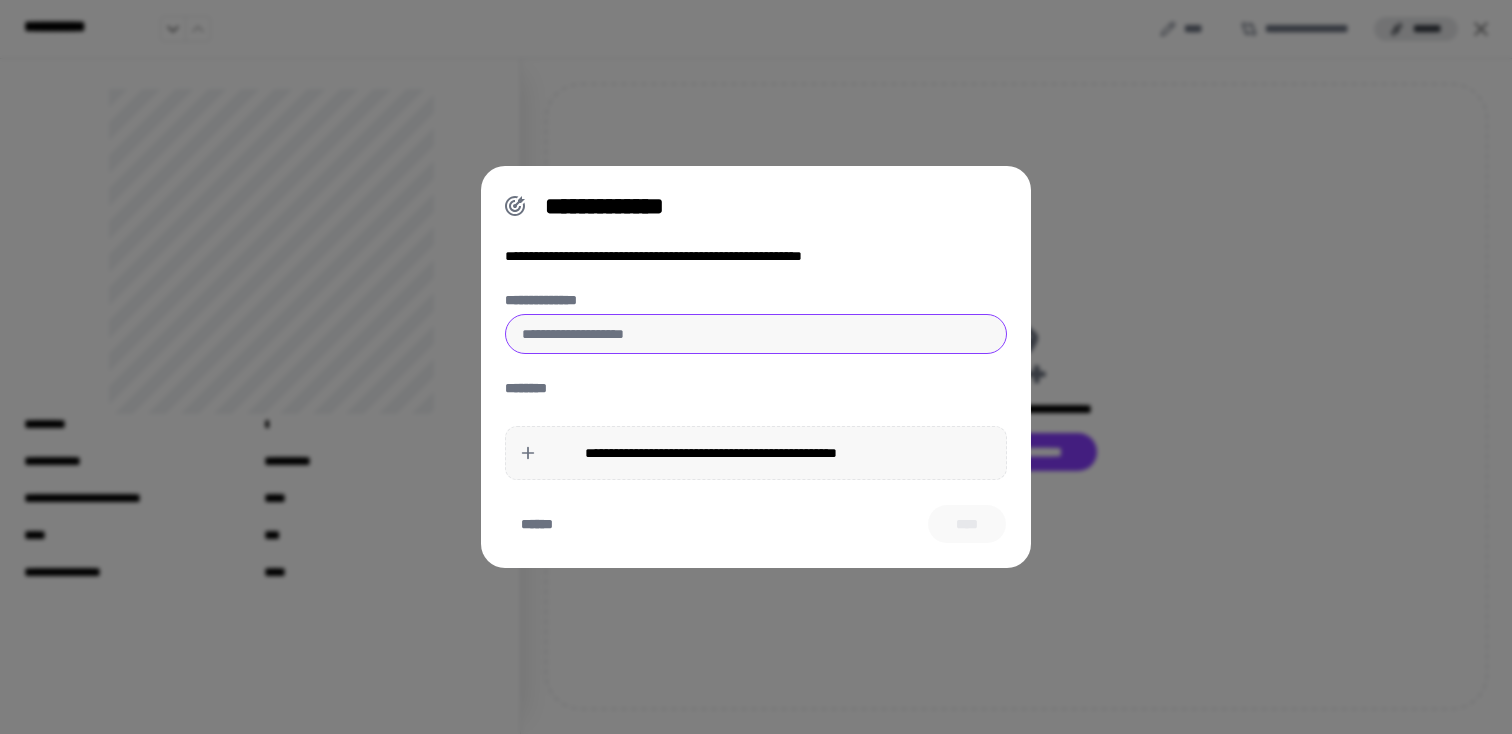 click on "**********" at bounding box center [756, 334] 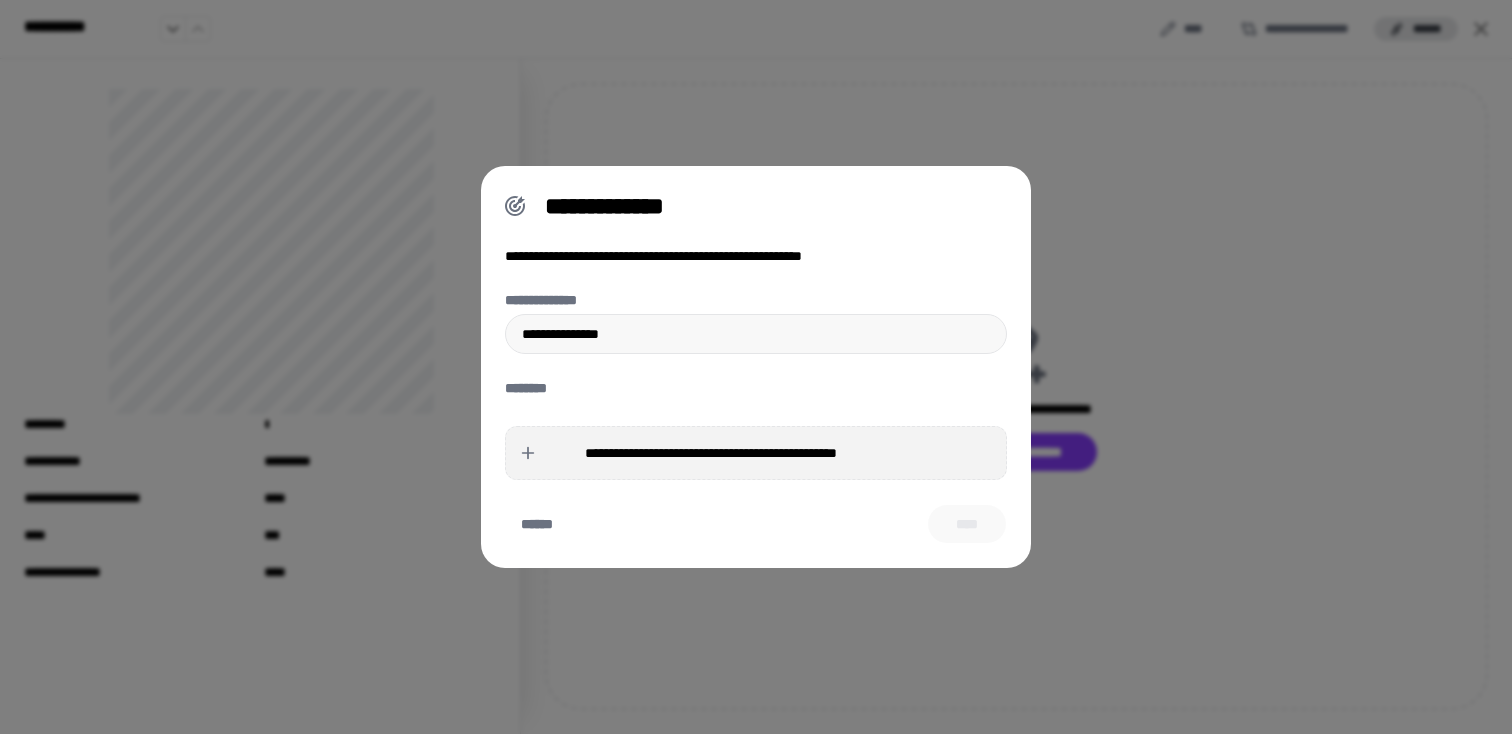 click on "**********" at bounding box center [756, 453] 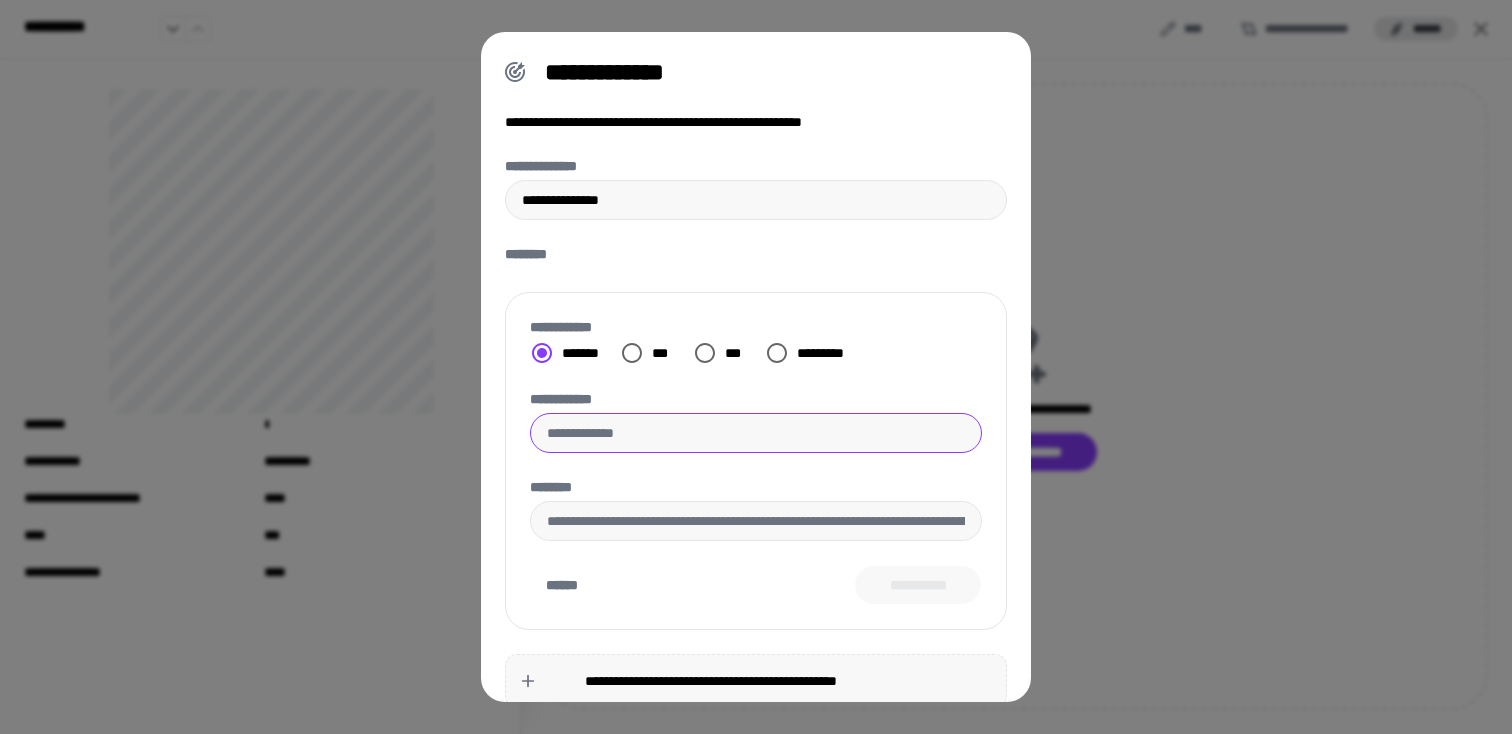 click on "**********" at bounding box center (756, 433) 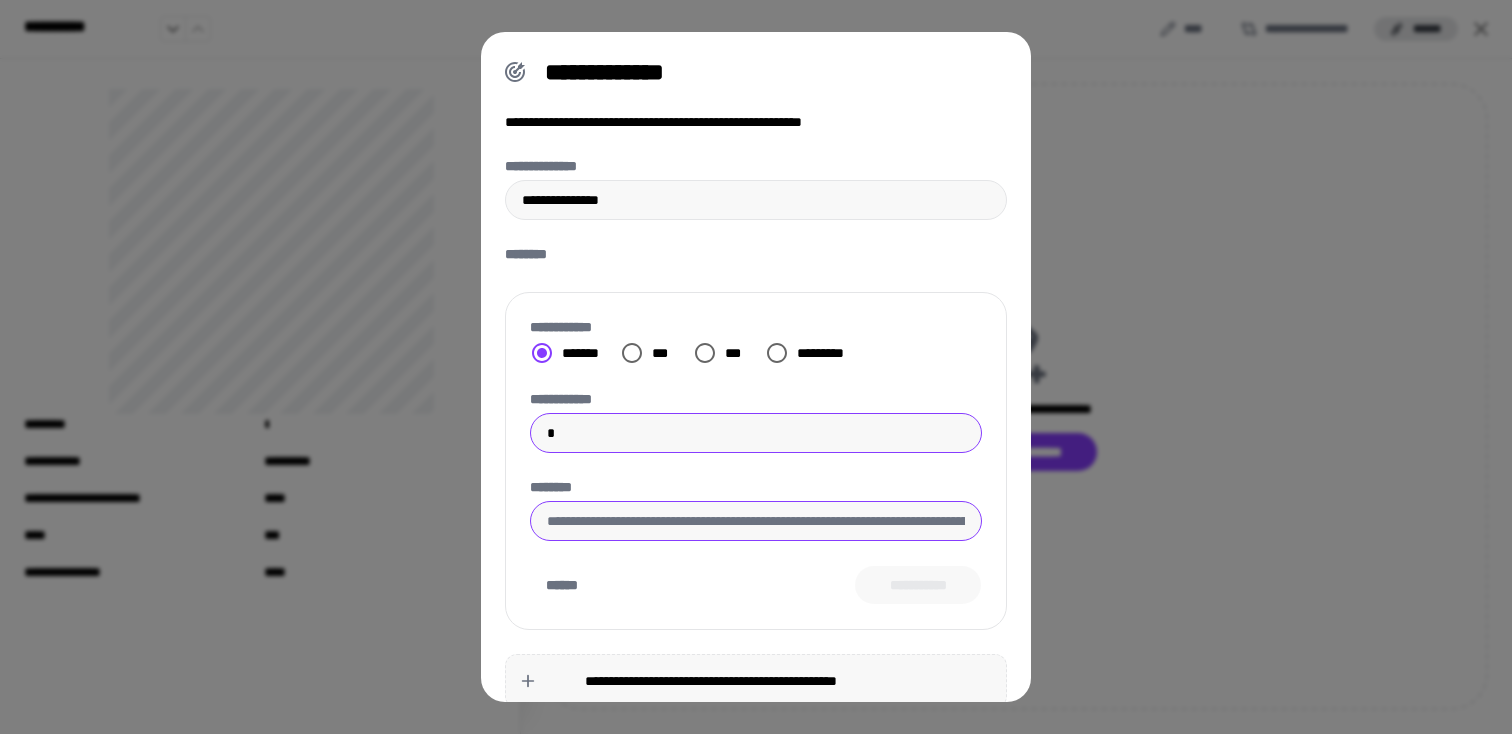 click on "********" at bounding box center (756, 521) 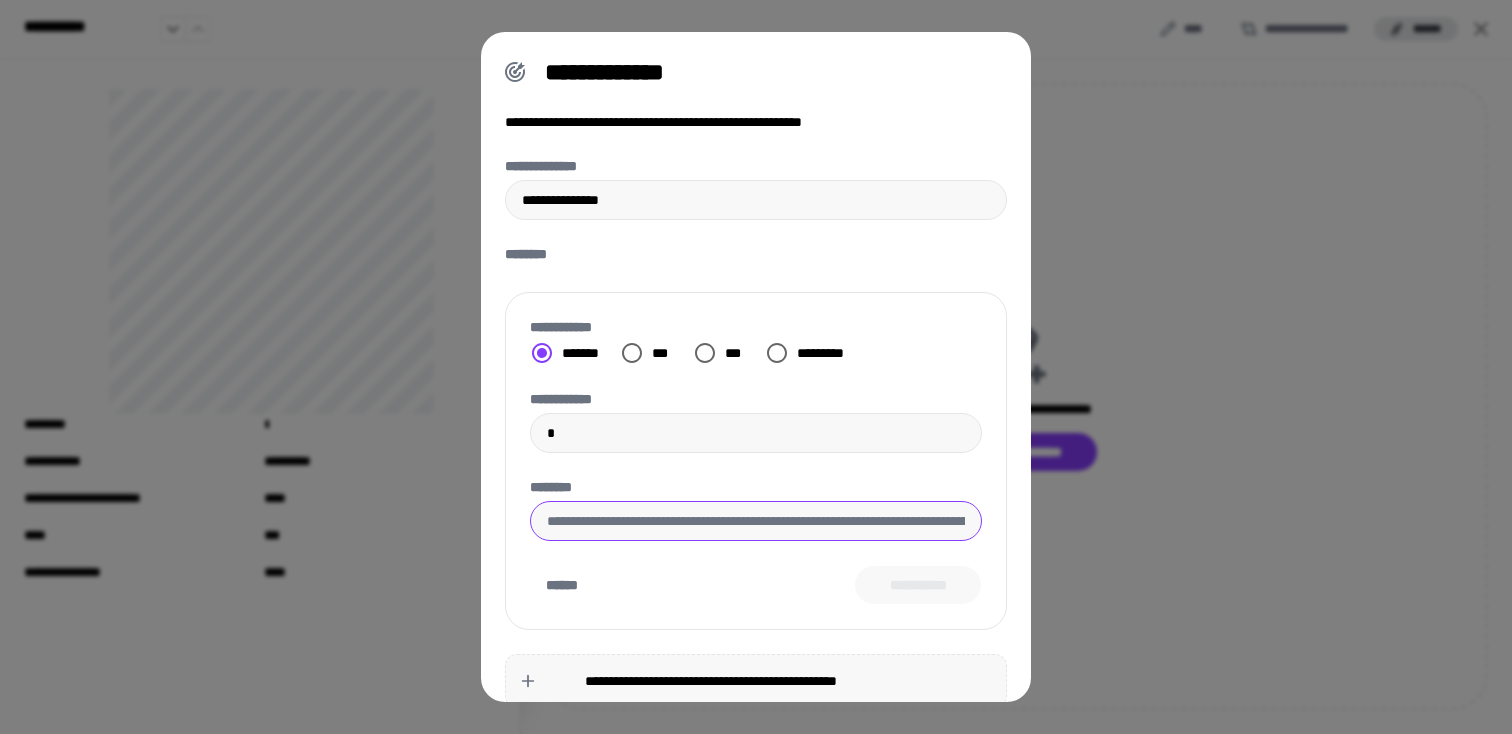 click on "********" at bounding box center (756, 521) 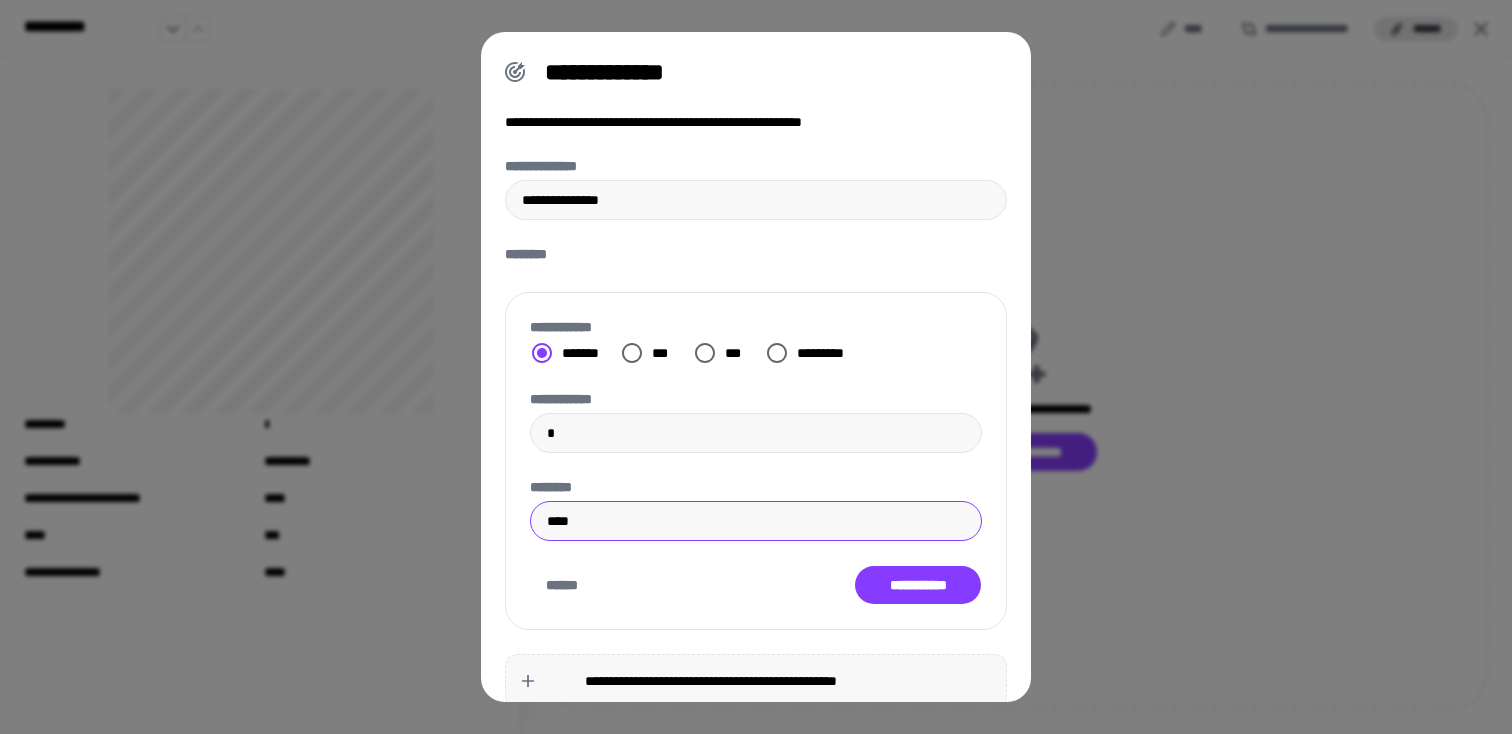 paste on "****" 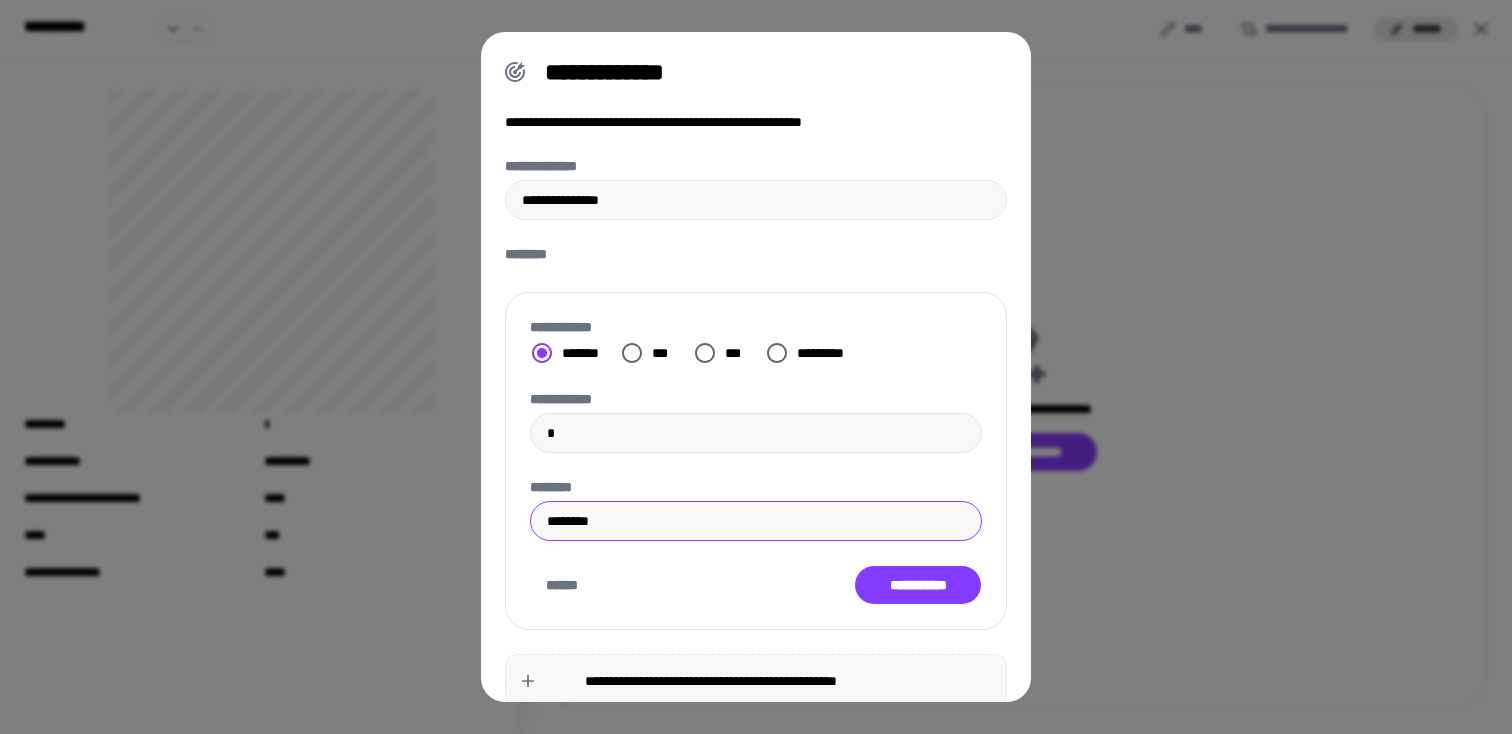 paste on "****" 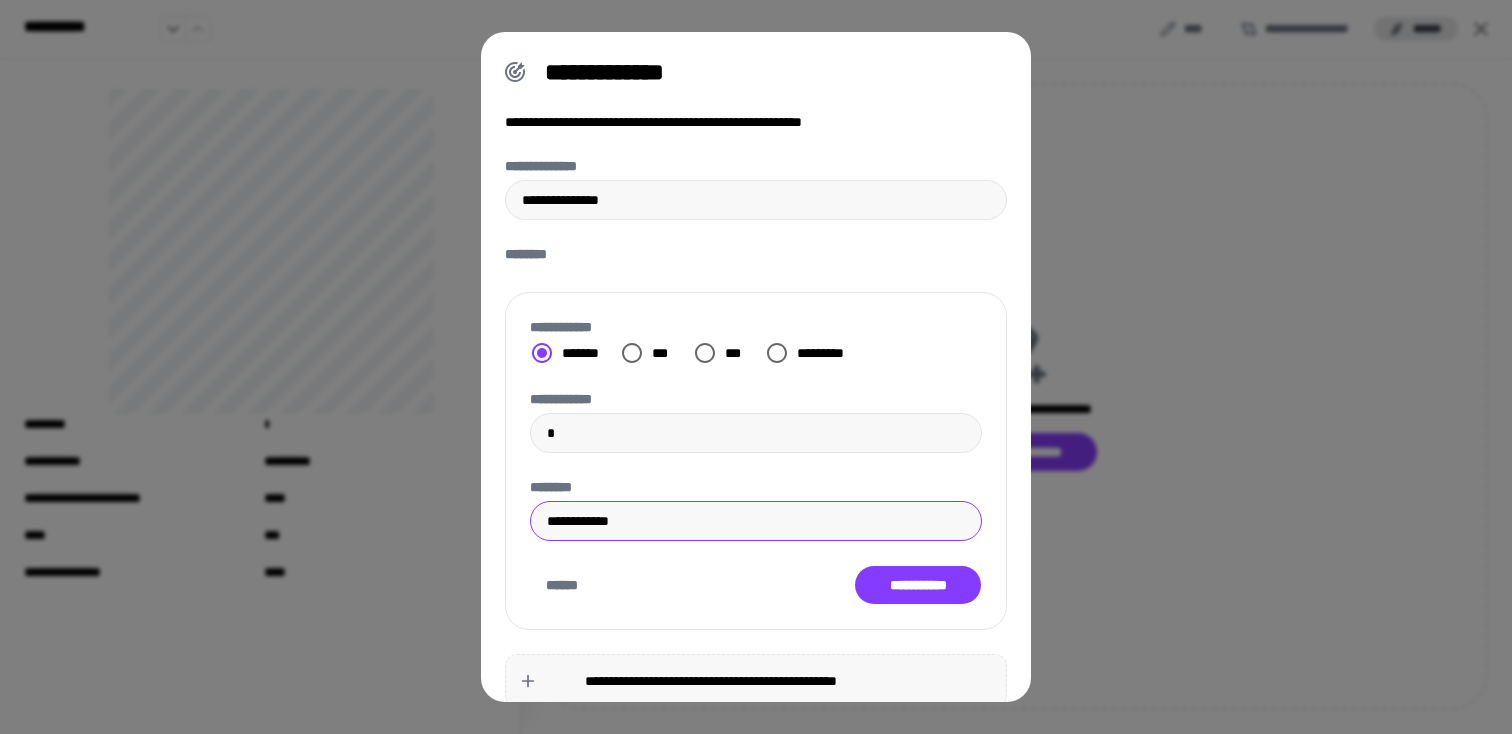 paste on "****" 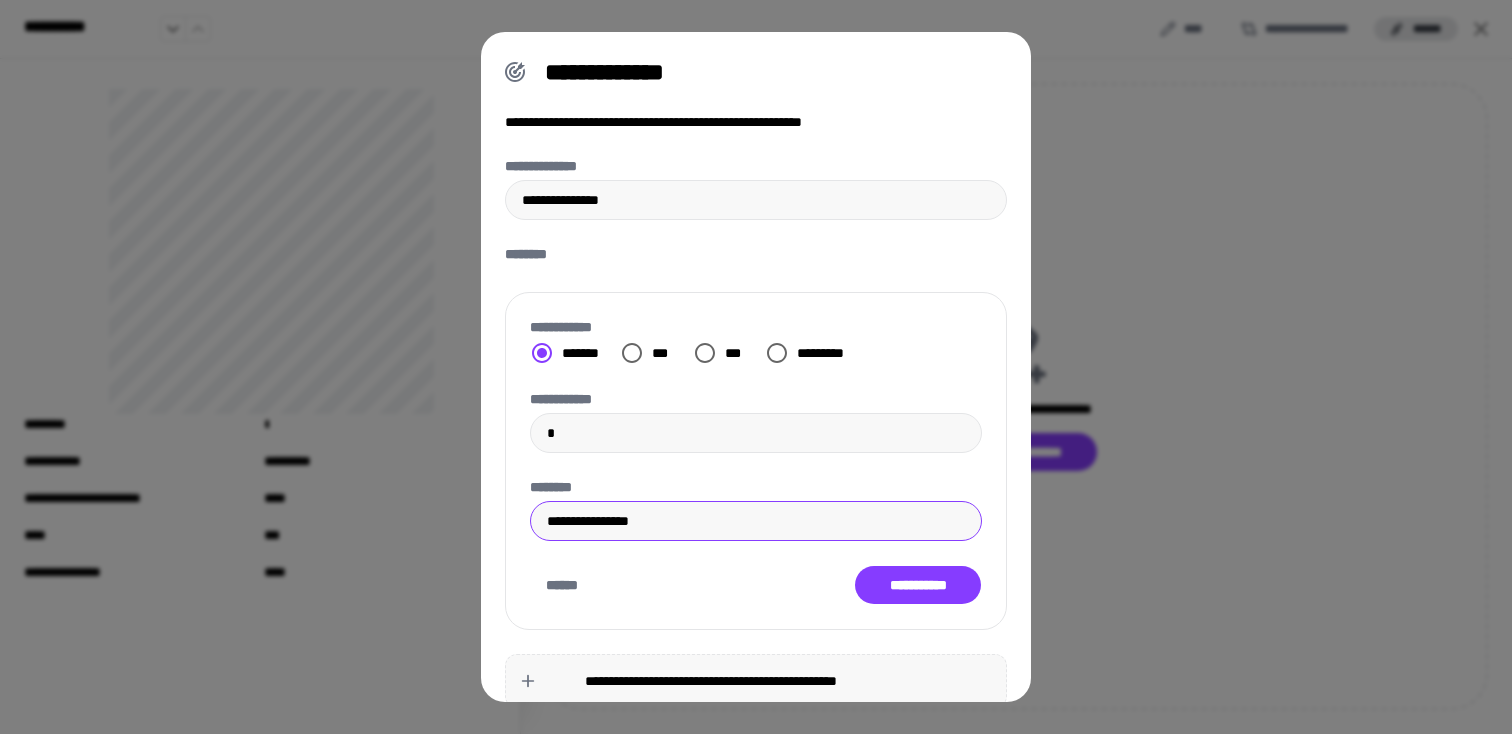 paste on "****" 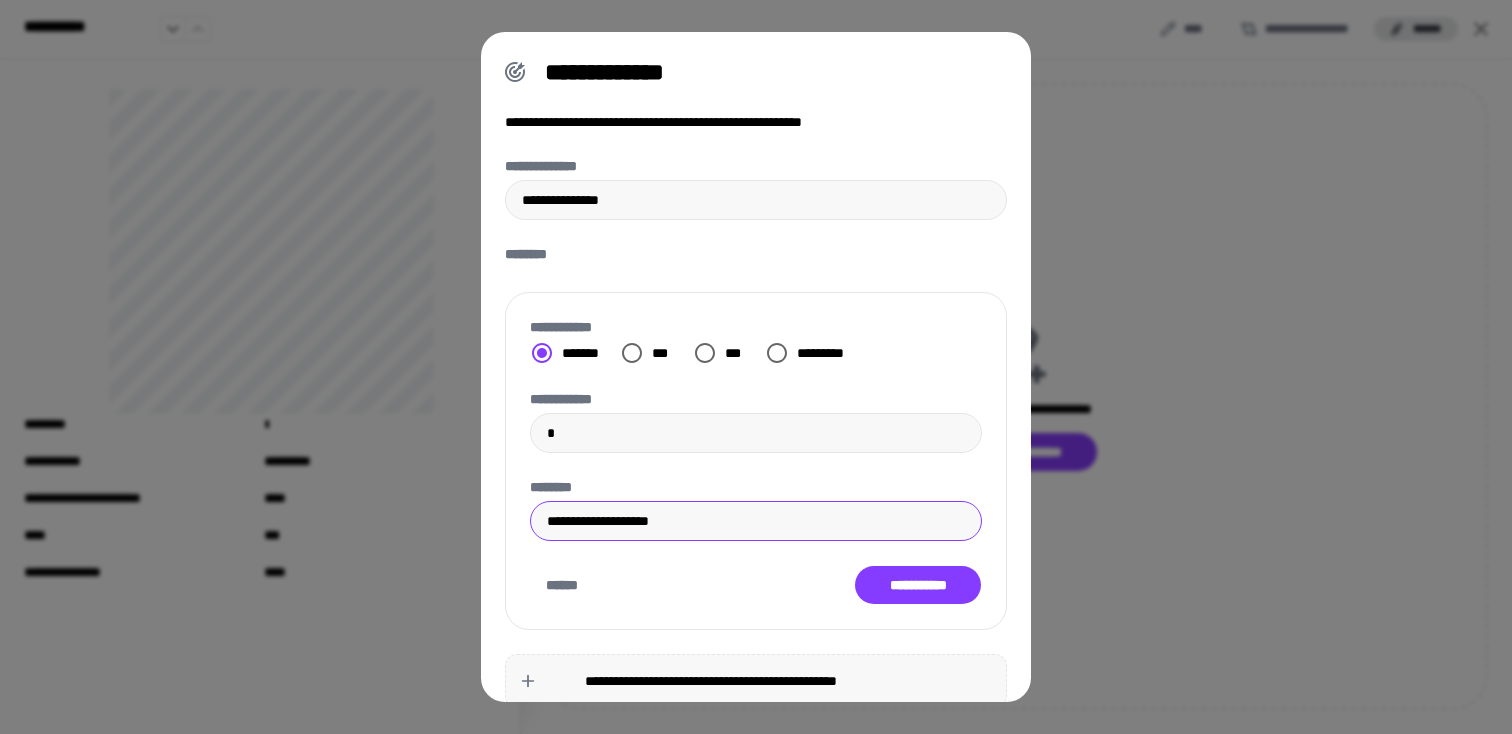 paste on "****" 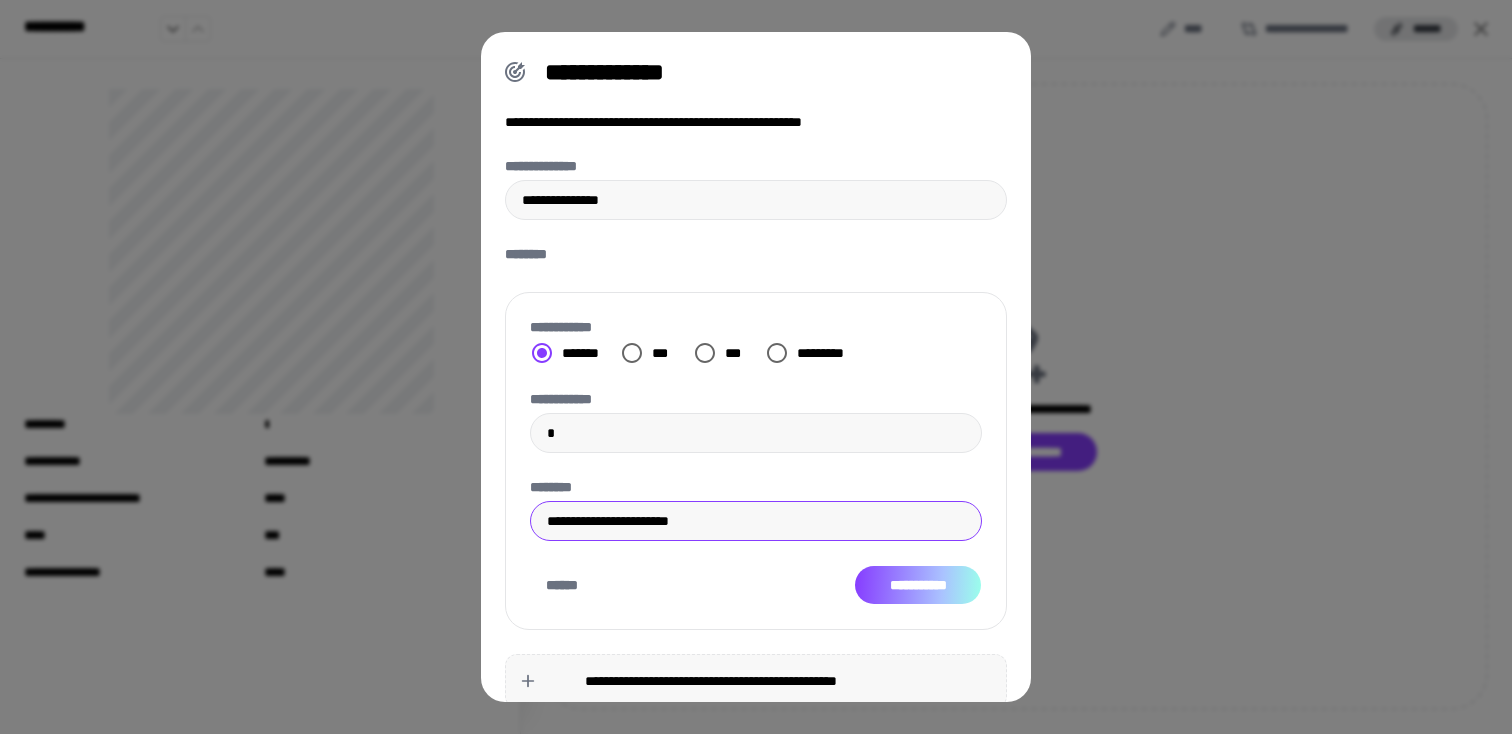 type on "**********" 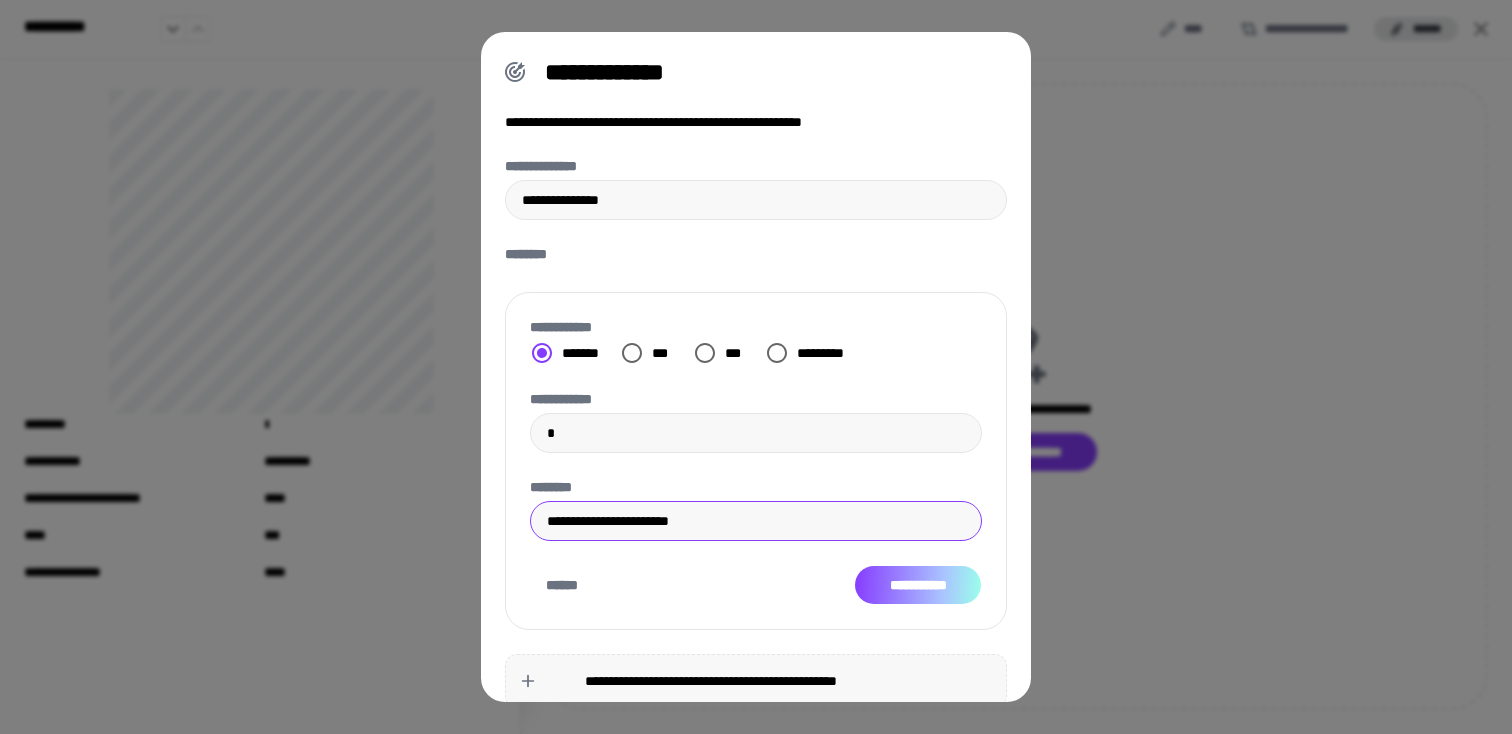 click on "**********" at bounding box center (918, 585) 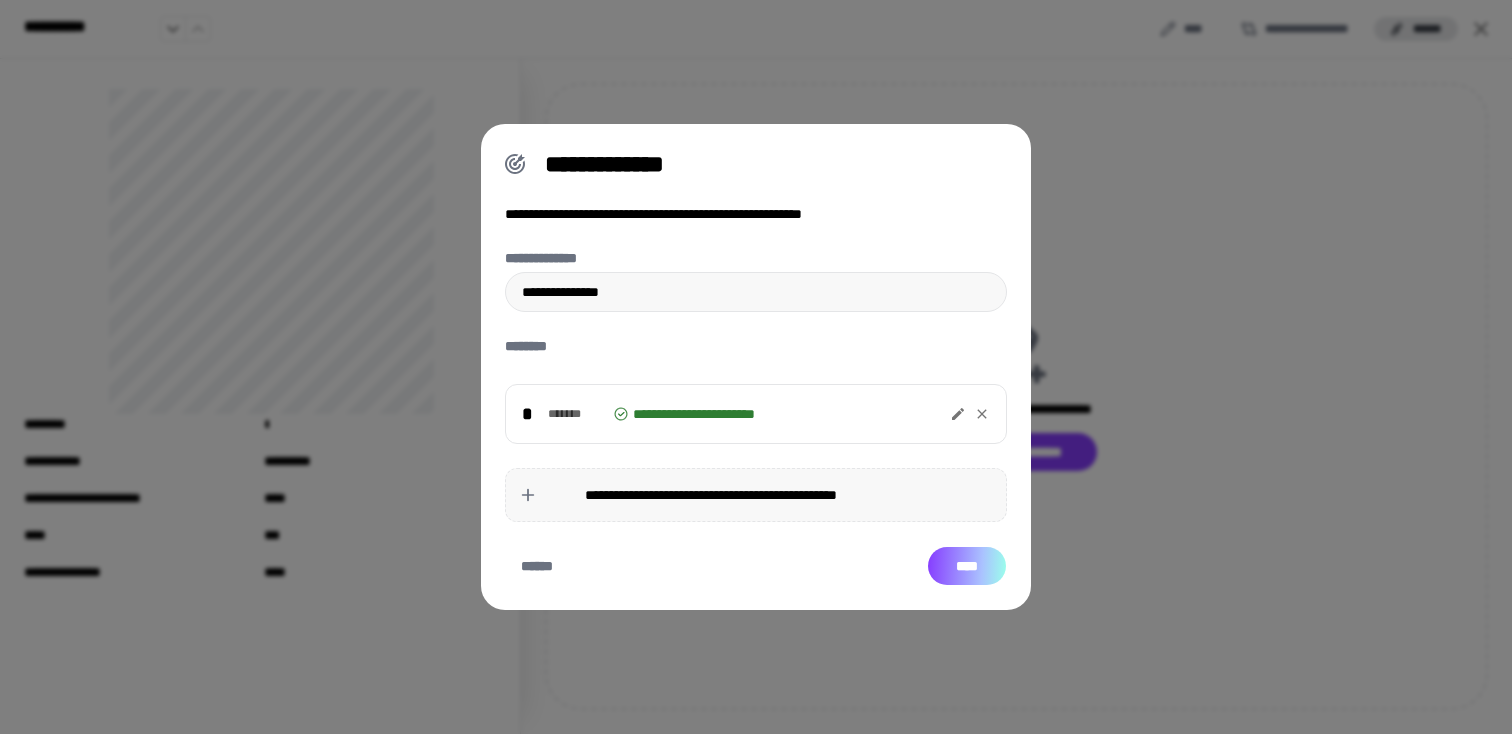 click on "****" at bounding box center (967, 566) 